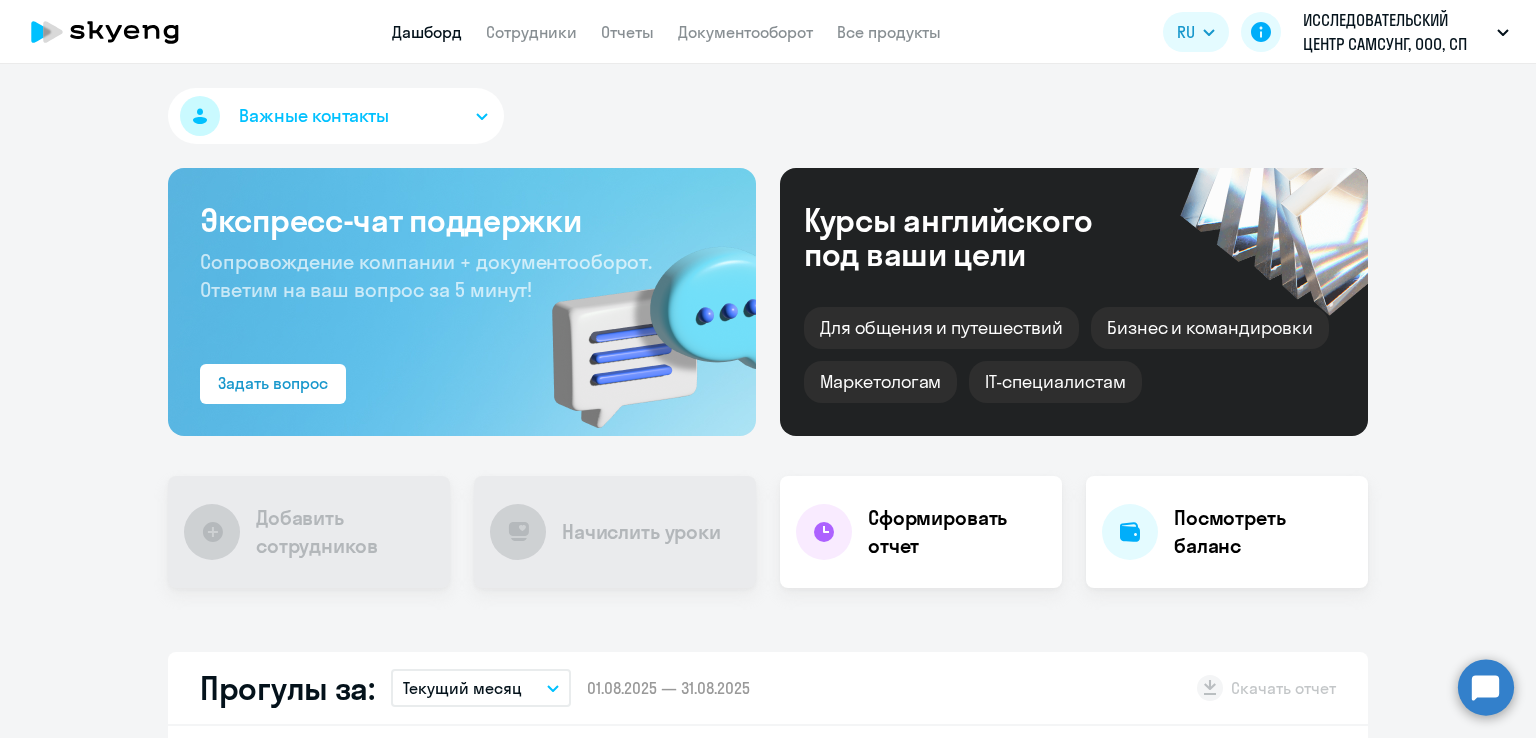 scroll, scrollTop: 0, scrollLeft: 0, axis: both 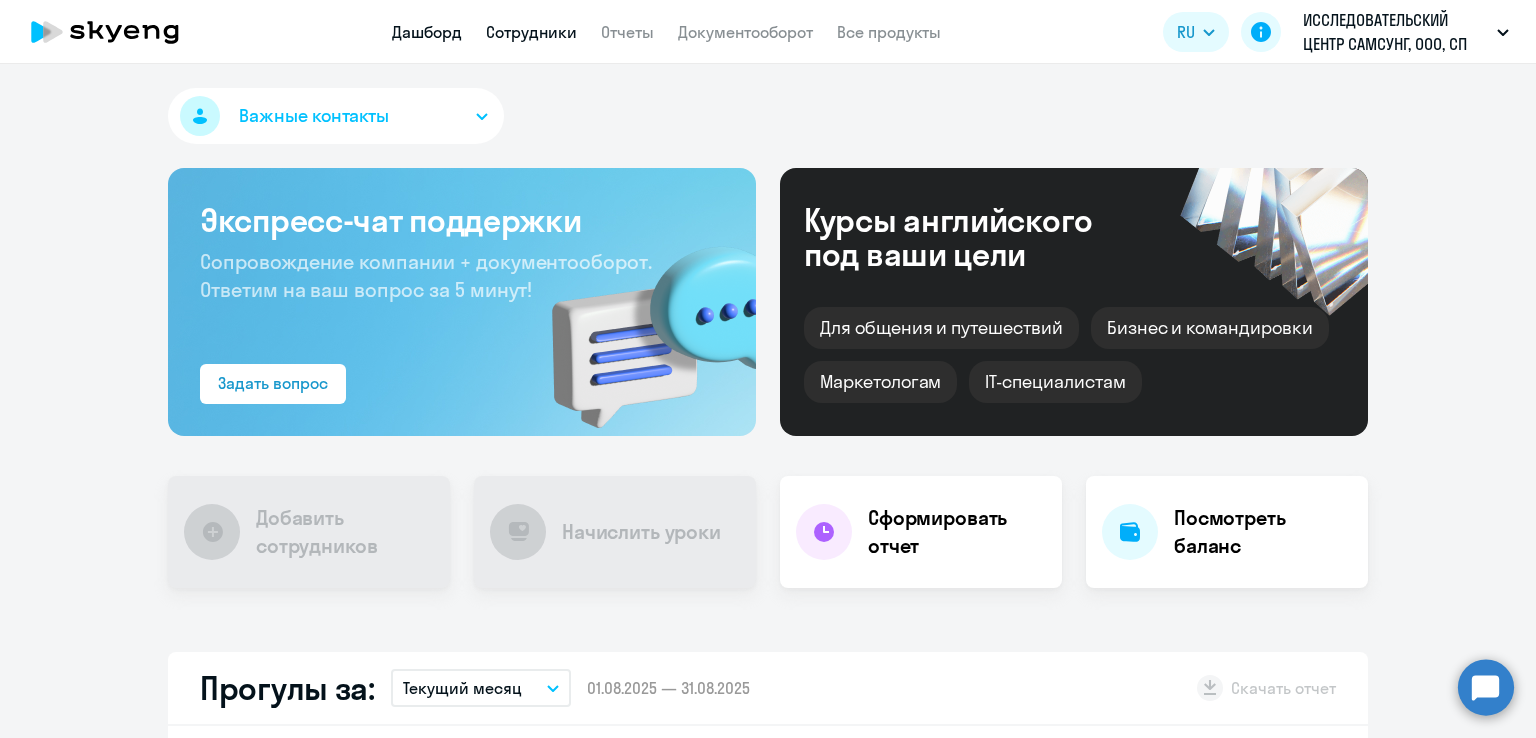 click on "Сотрудники" at bounding box center [531, 32] 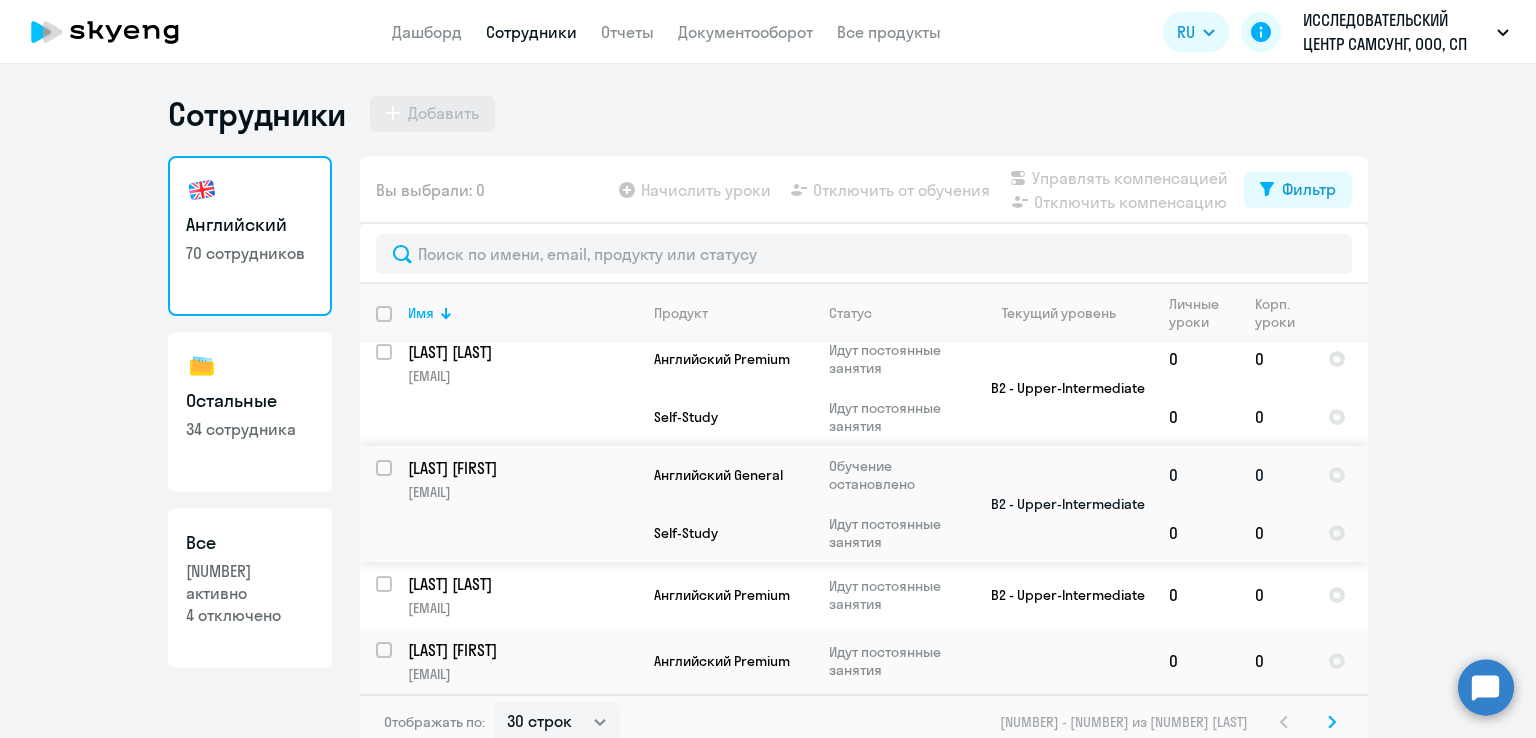 scroll, scrollTop: 2372, scrollLeft: 0, axis: vertical 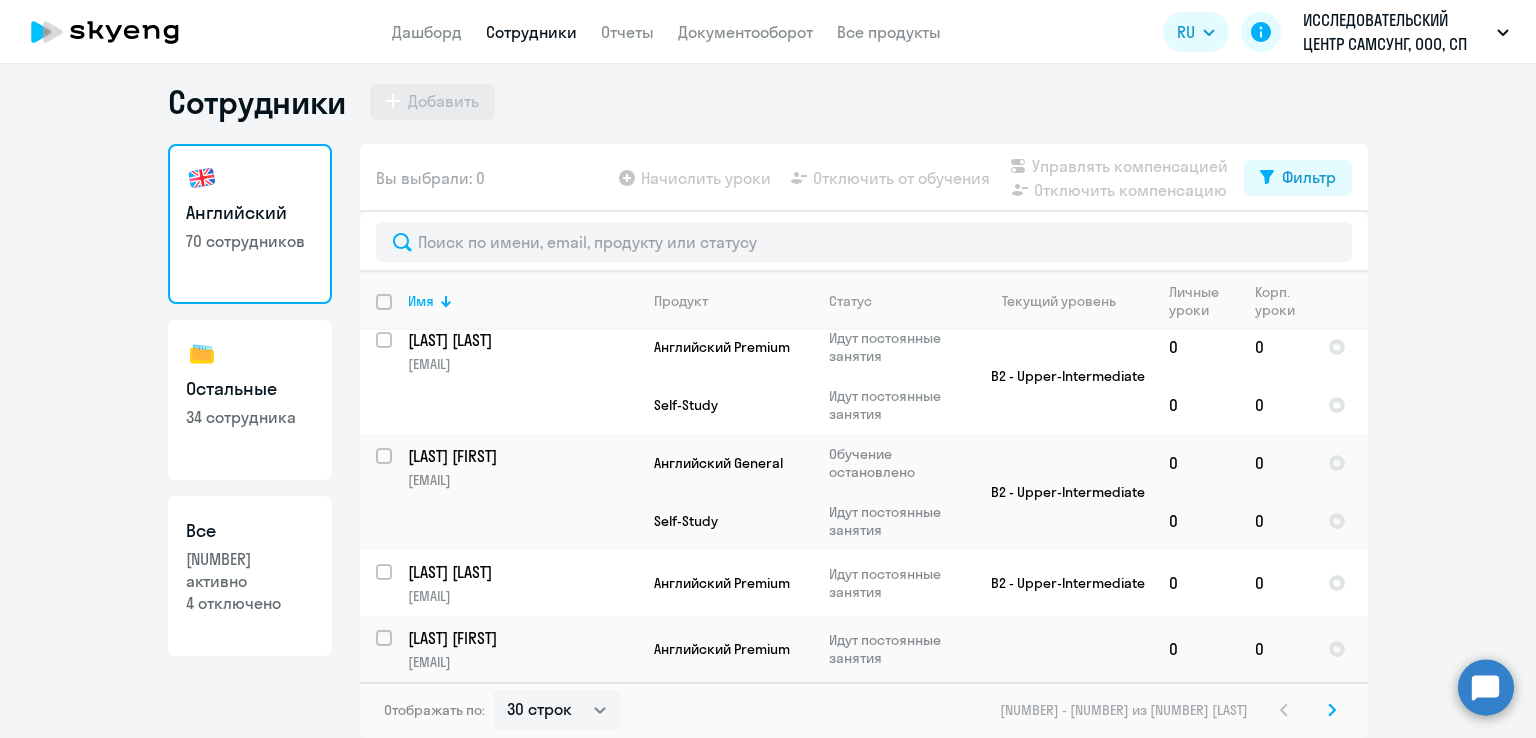 click 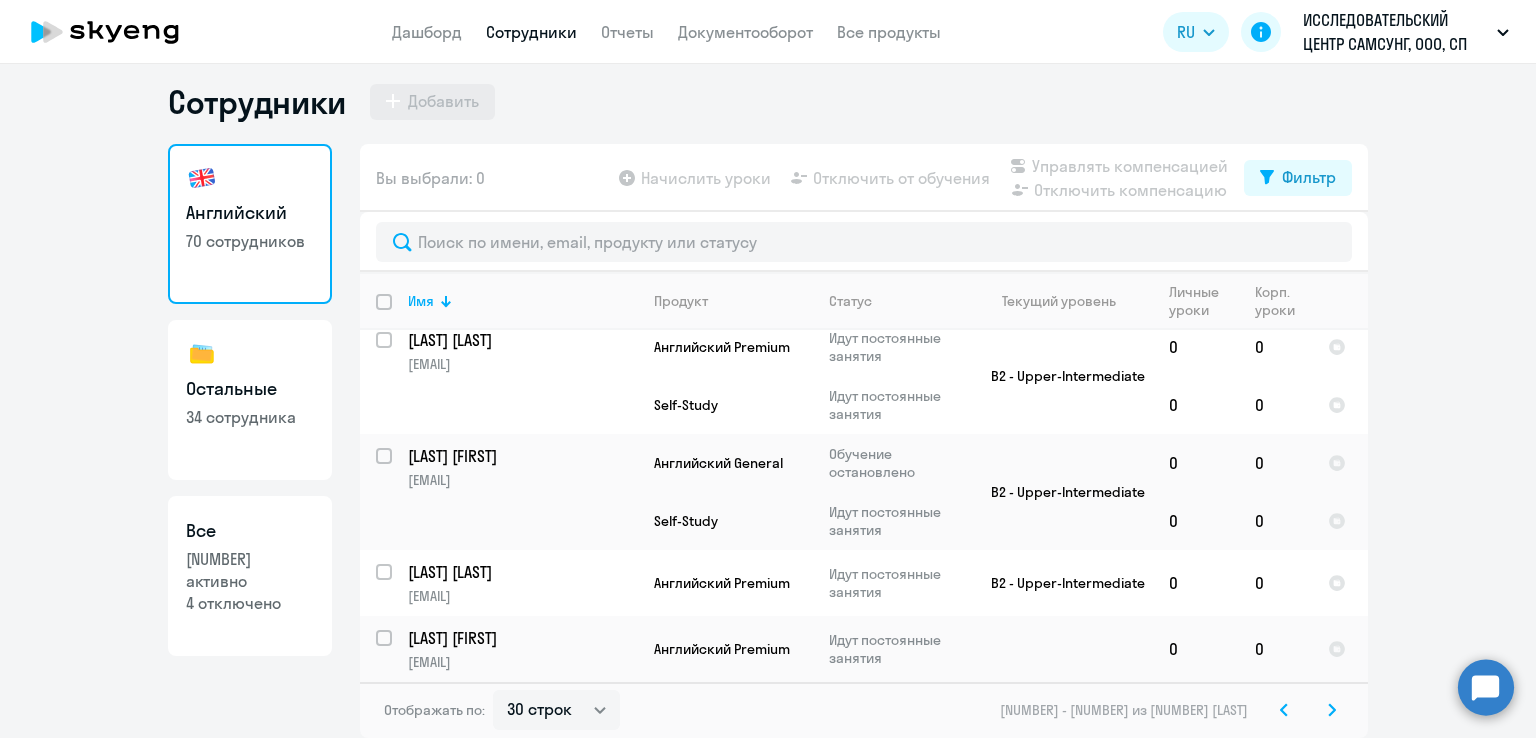 scroll, scrollTop: 0, scrollLeft: 0, axis: both 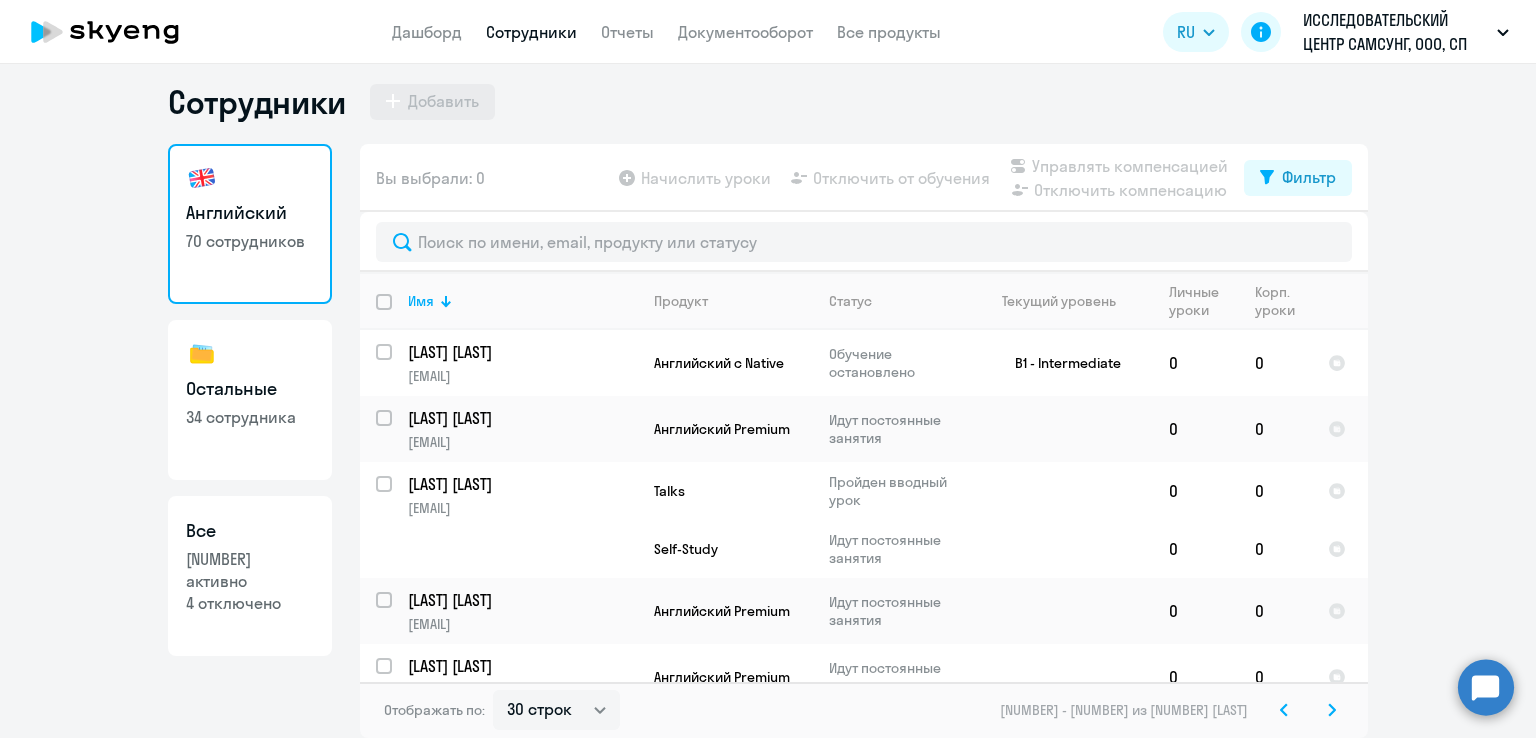 click 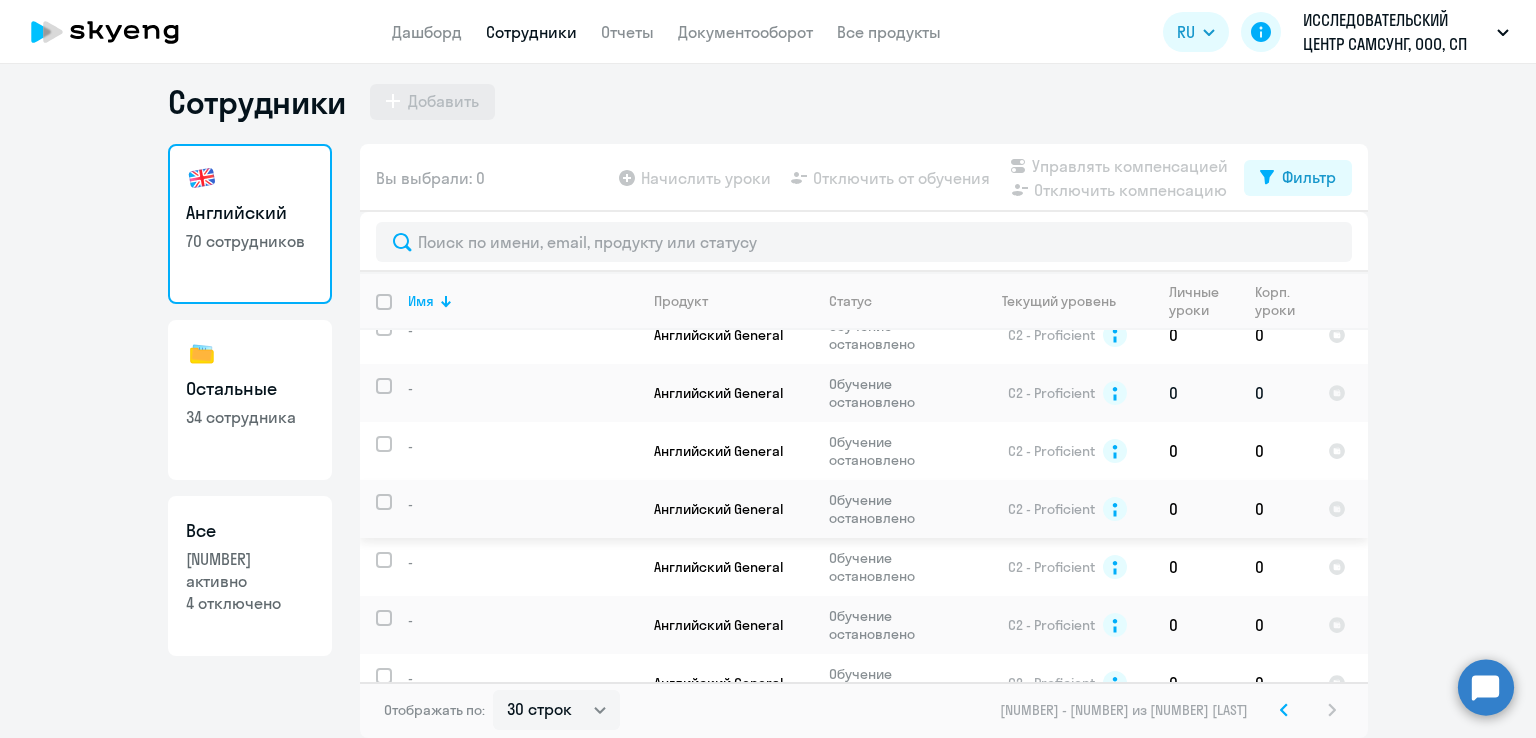 scroll, scrollTop: 0, scrollLeft: 0, axis: both 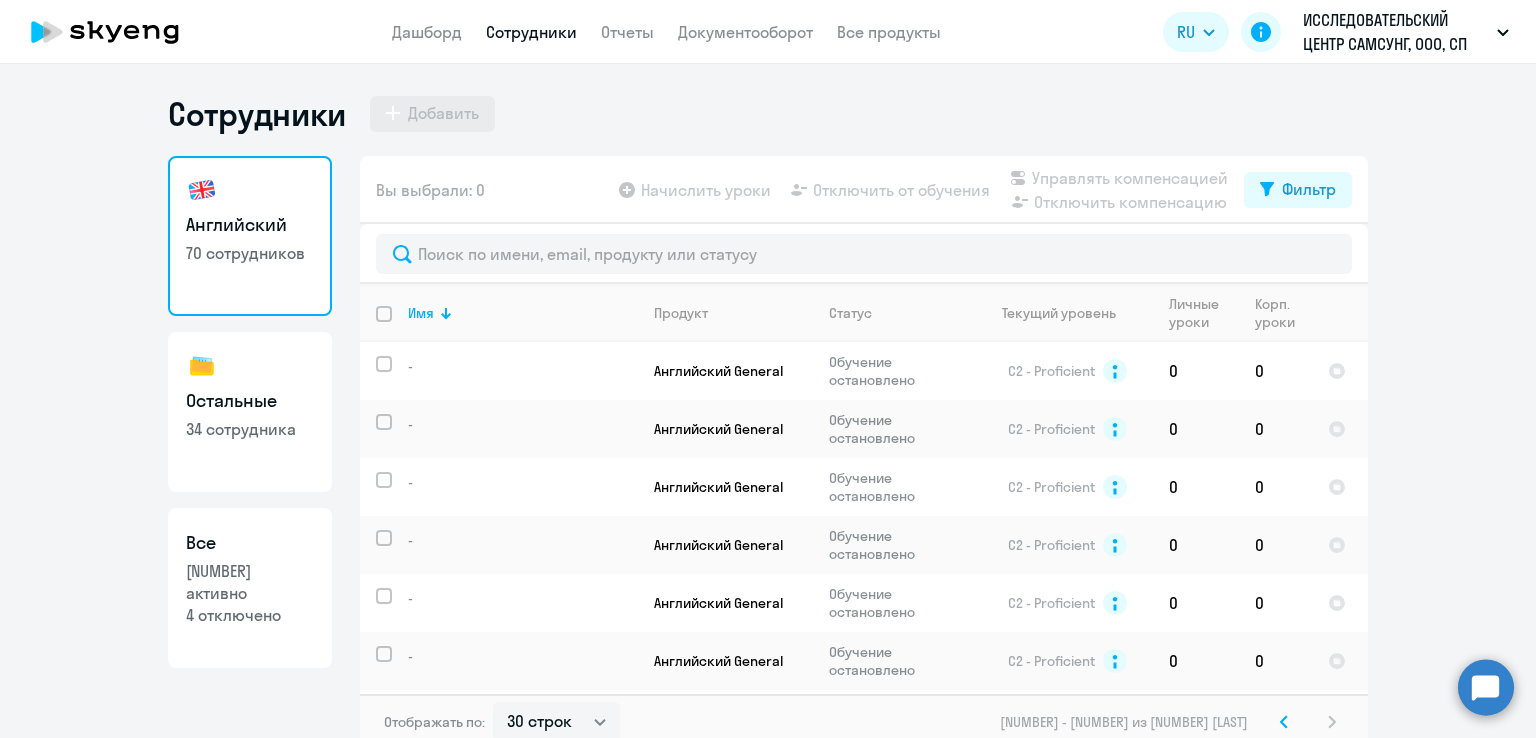 click on "34 сотрудника" 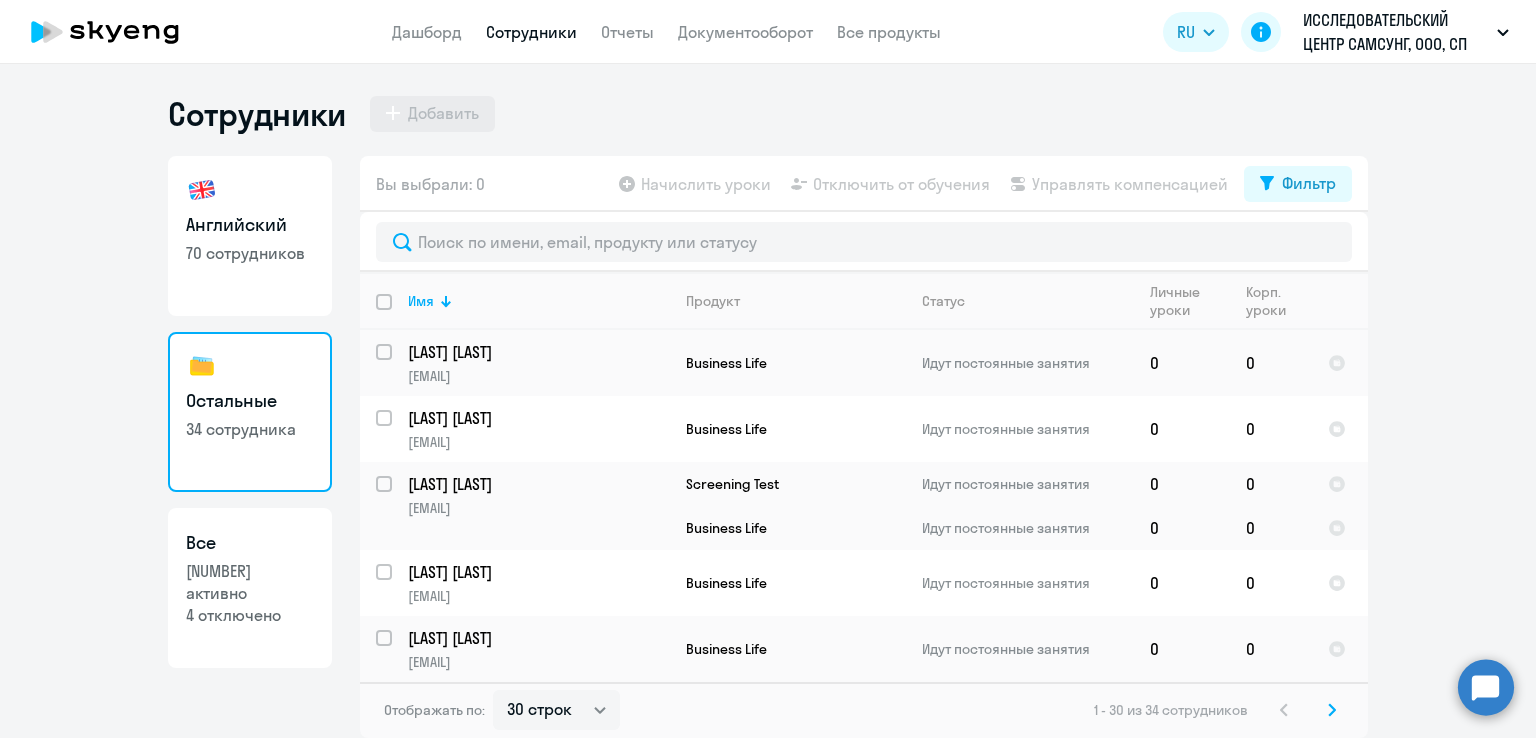 scroll, scrollTop: 1727, scrollLeft: 0, axis: vertical 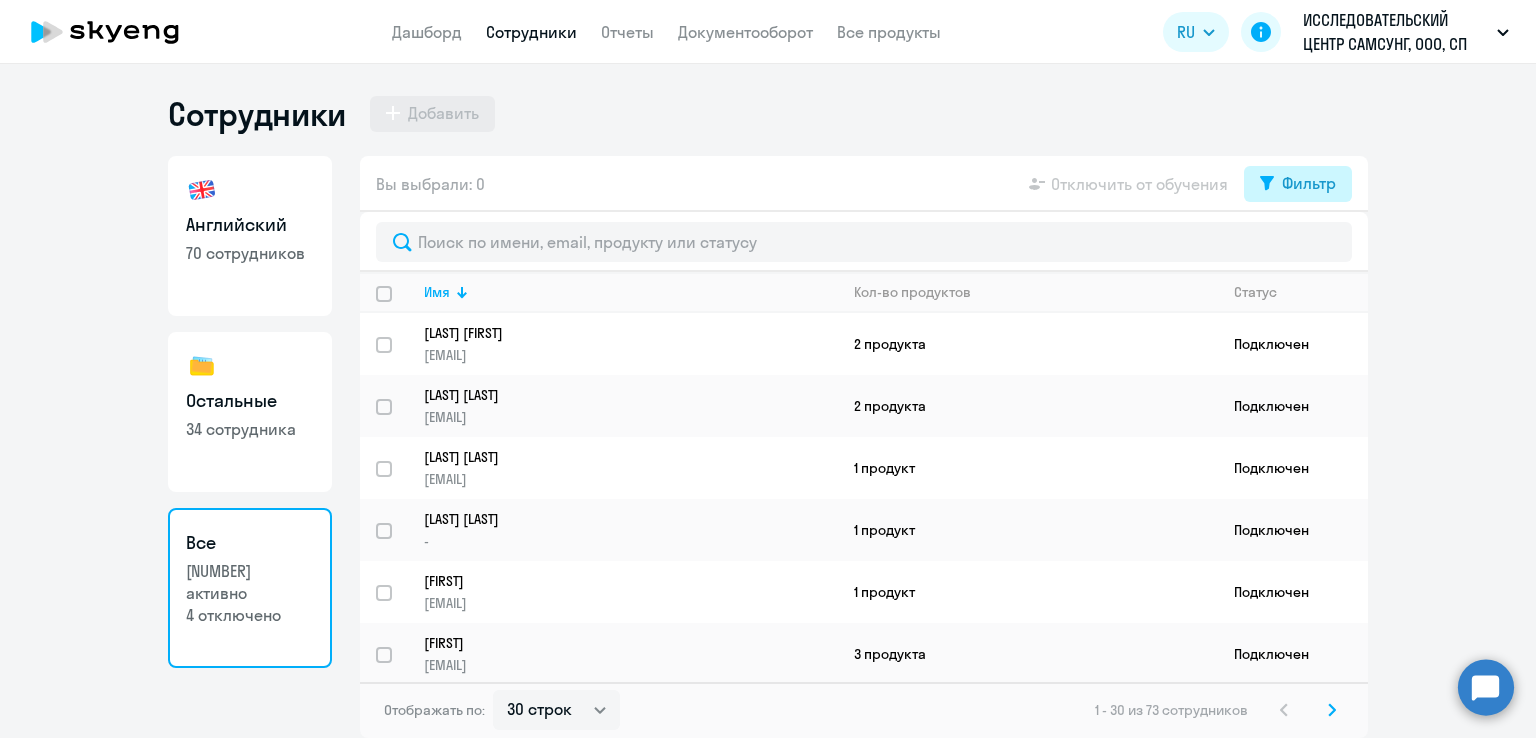 drag, startPoint x: 1268, startPoint y: 199, endPoint x: 1267, endPoint y: 185, distance: 14.035668 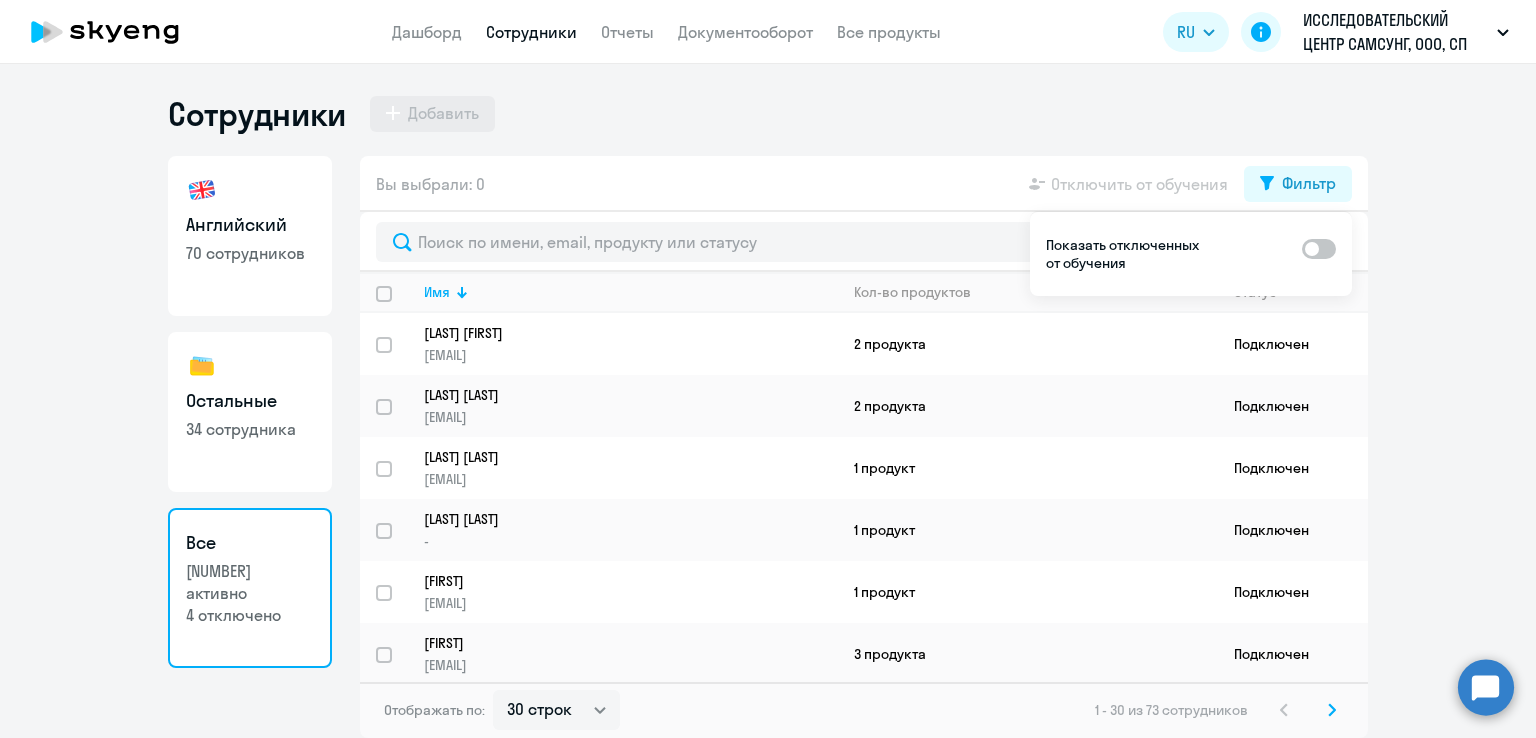 click at bounding box center (1319, 248) 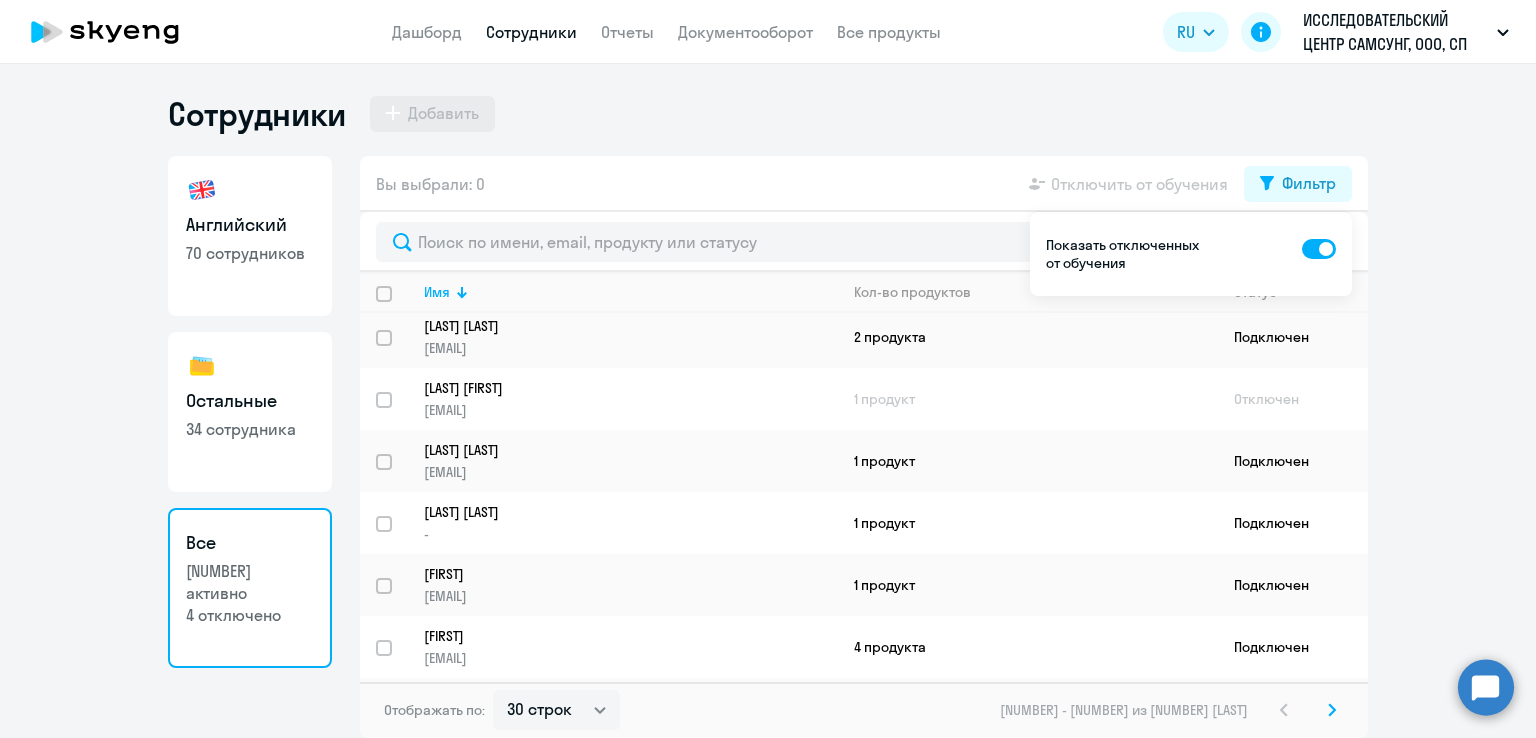 scroll, scrollTop: 0, scrollLeft: 0, axis: both 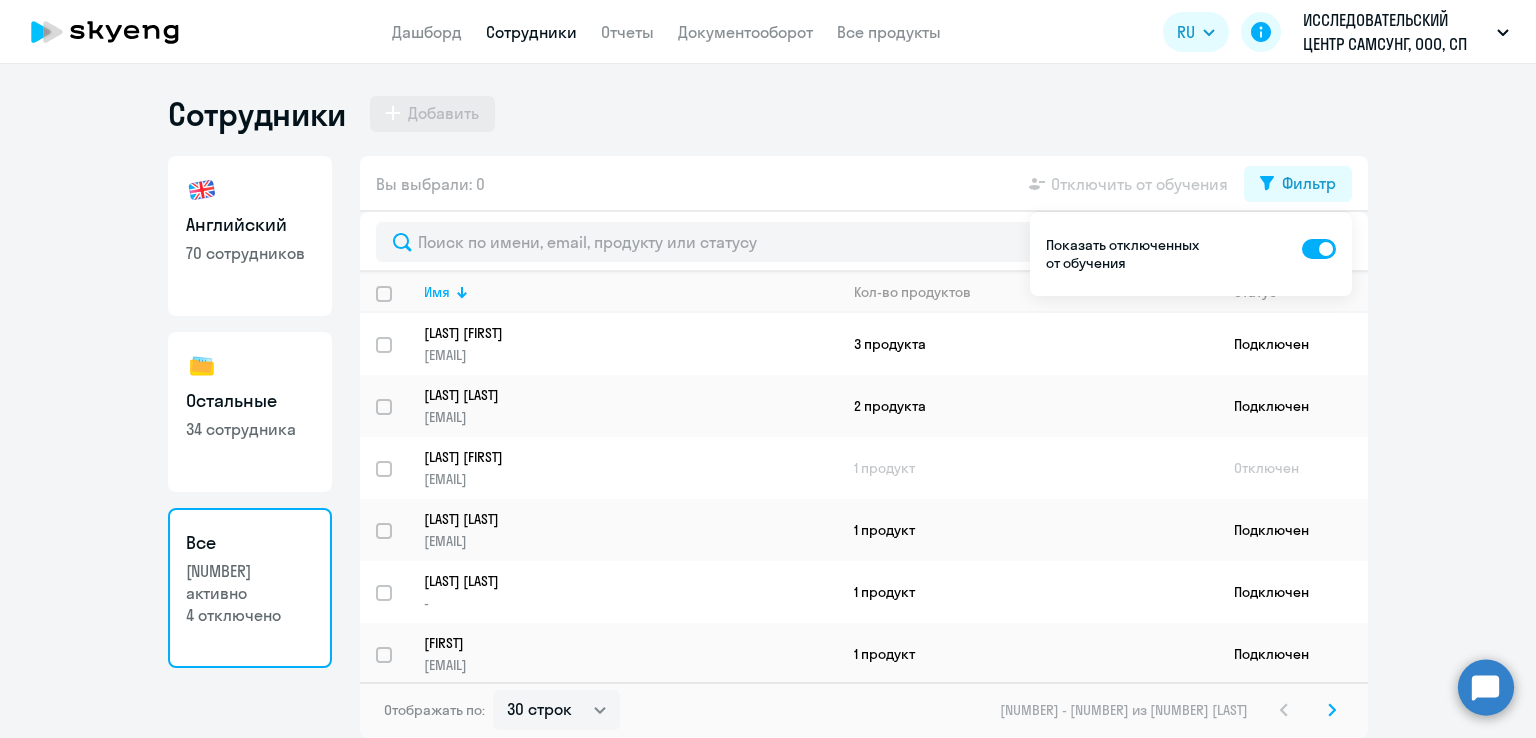 click on "Английский   70 сотрудников" 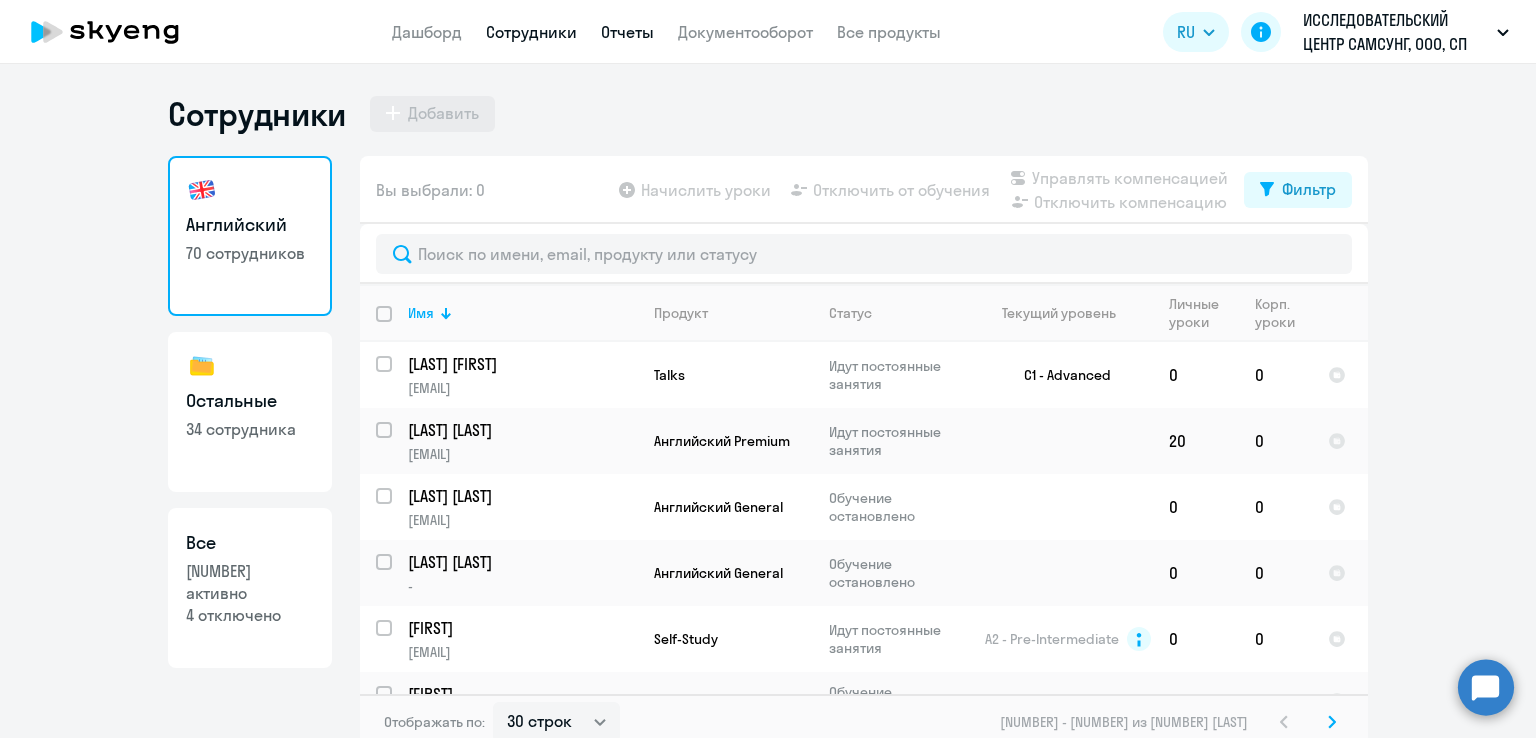 drag, startPoint x: 654, startPoint y: 27, endPoint x: 645, endPoint y: 33, distance: 10.816654 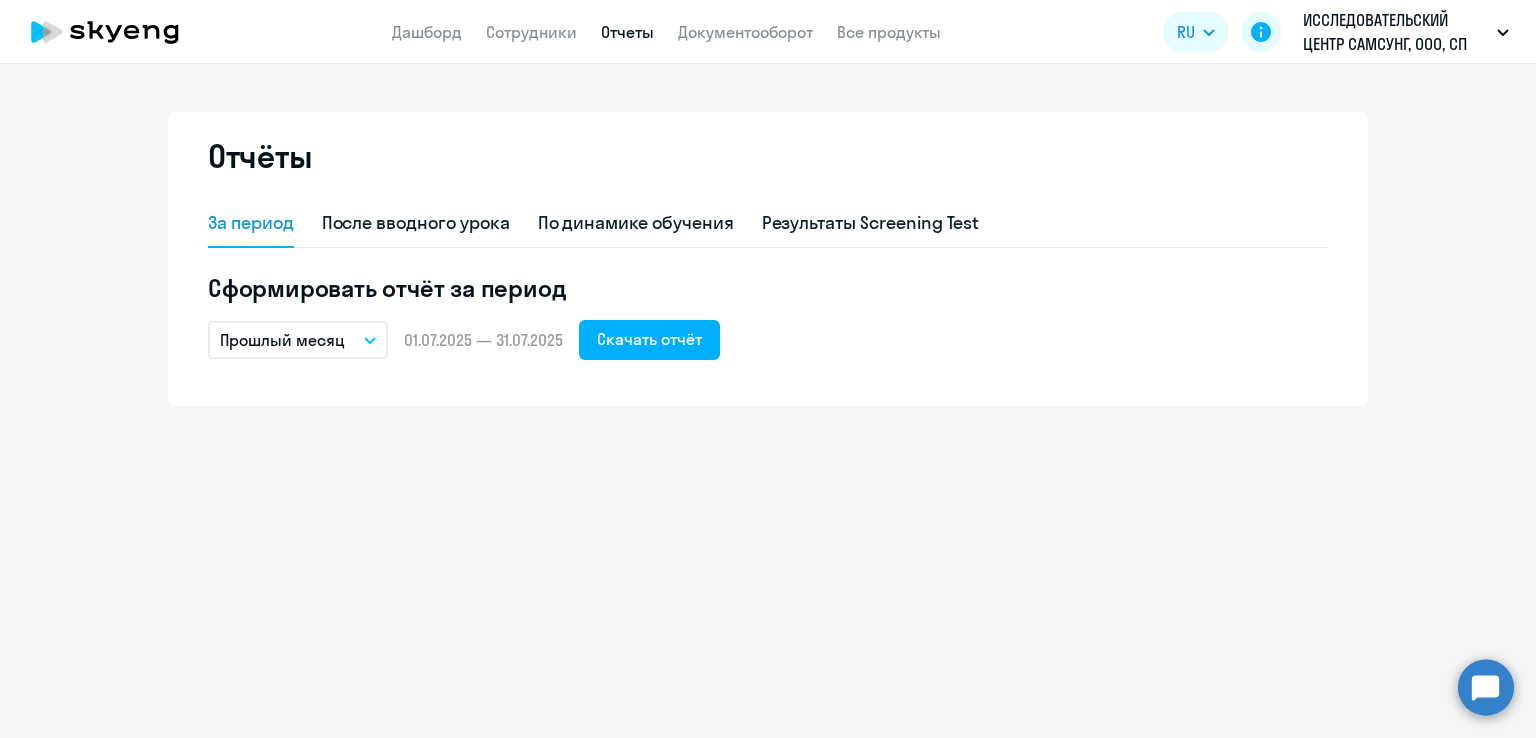 click on "Прошлый месяц" at bounding box center [298, 340] 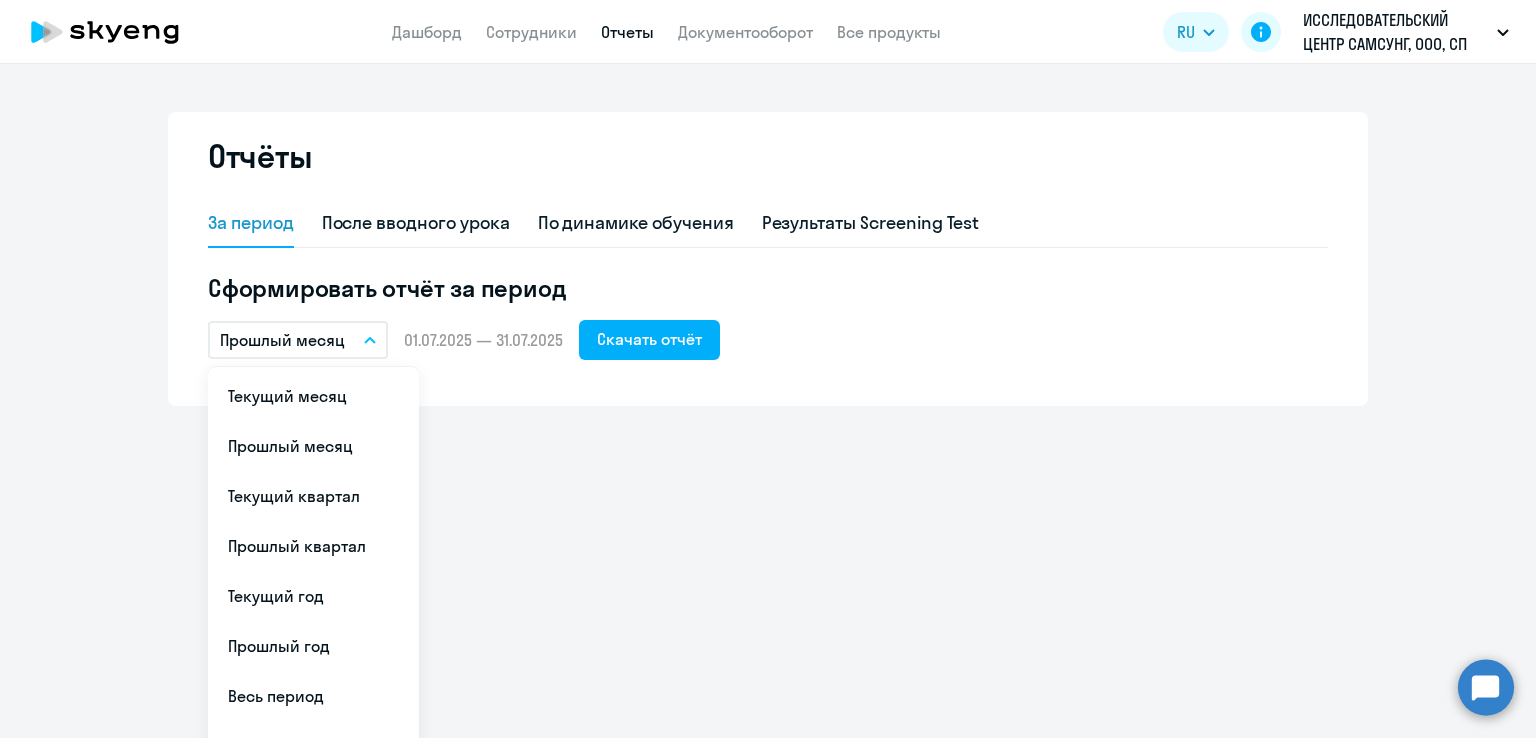 click on "Сформировать отчёт за период" 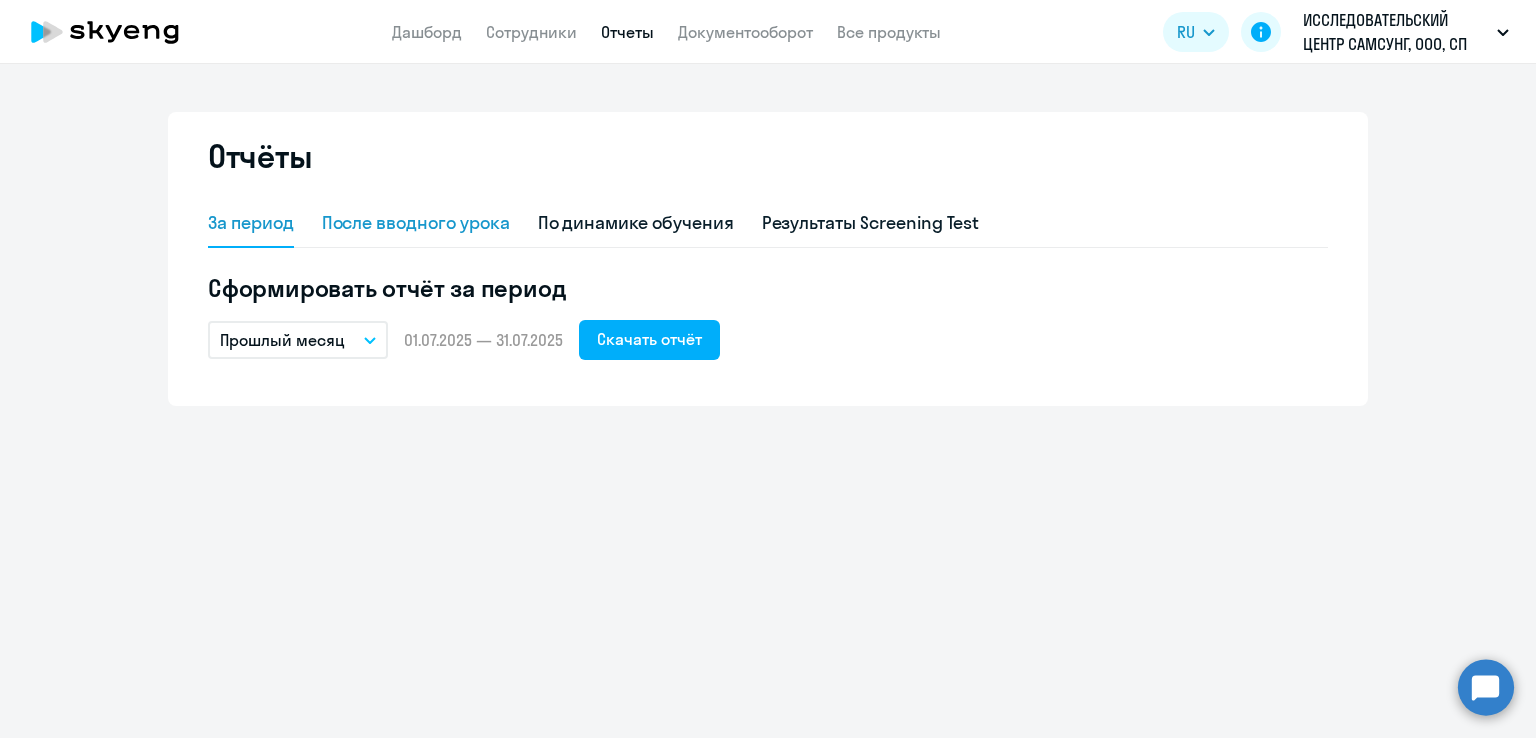 click on "После вводного урока" 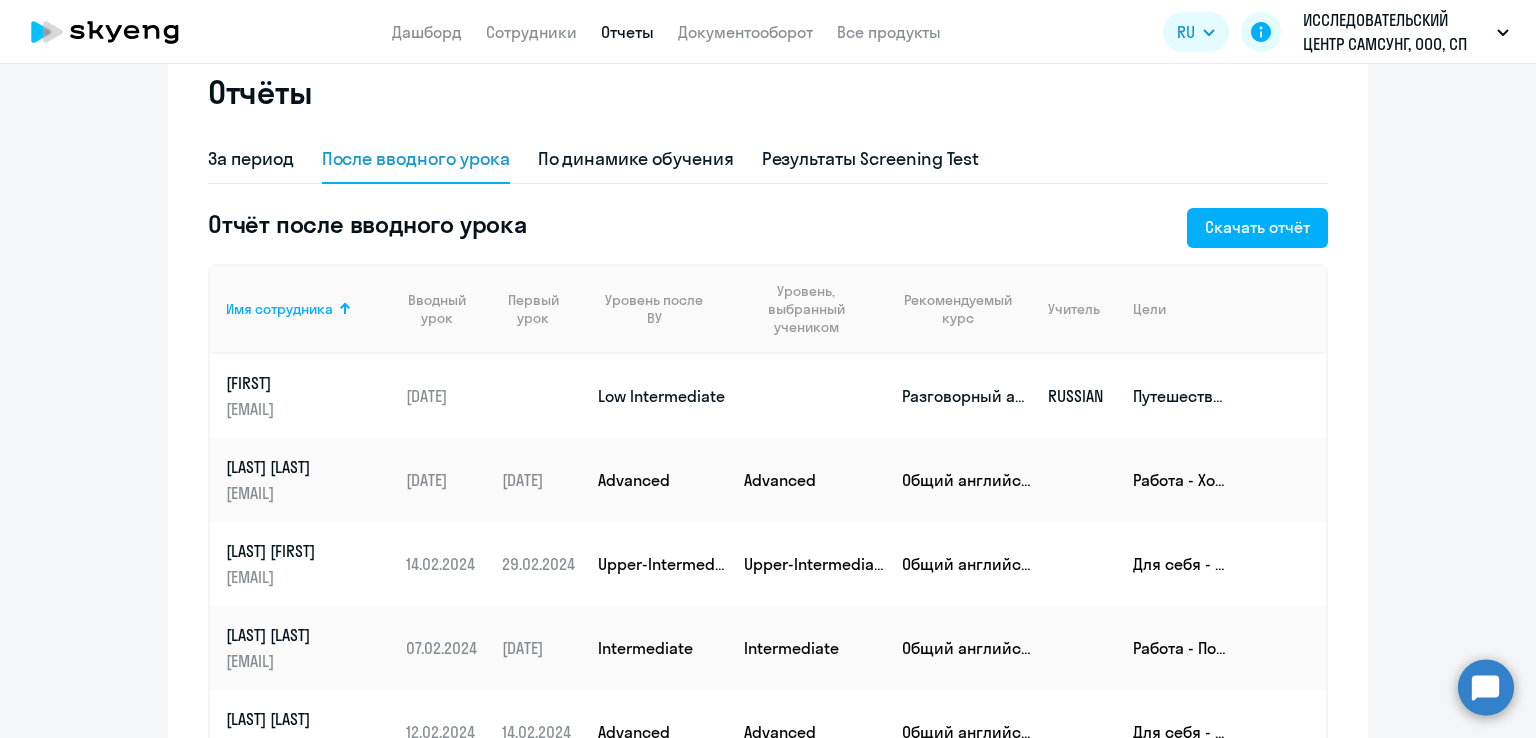 scroll, scrollTop: 100, scrollLeft: 0, axis: vertical 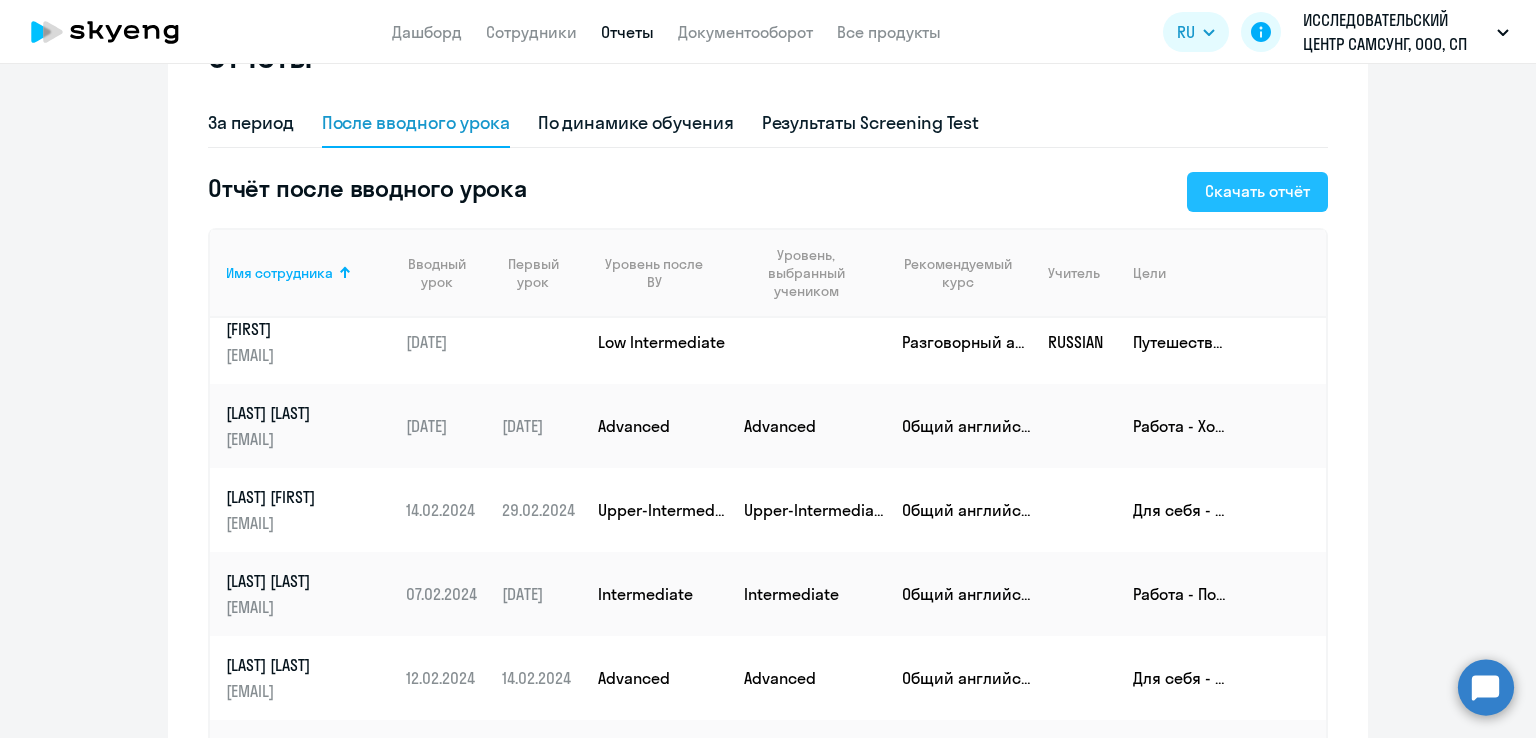 click on "Скачать отчёт" 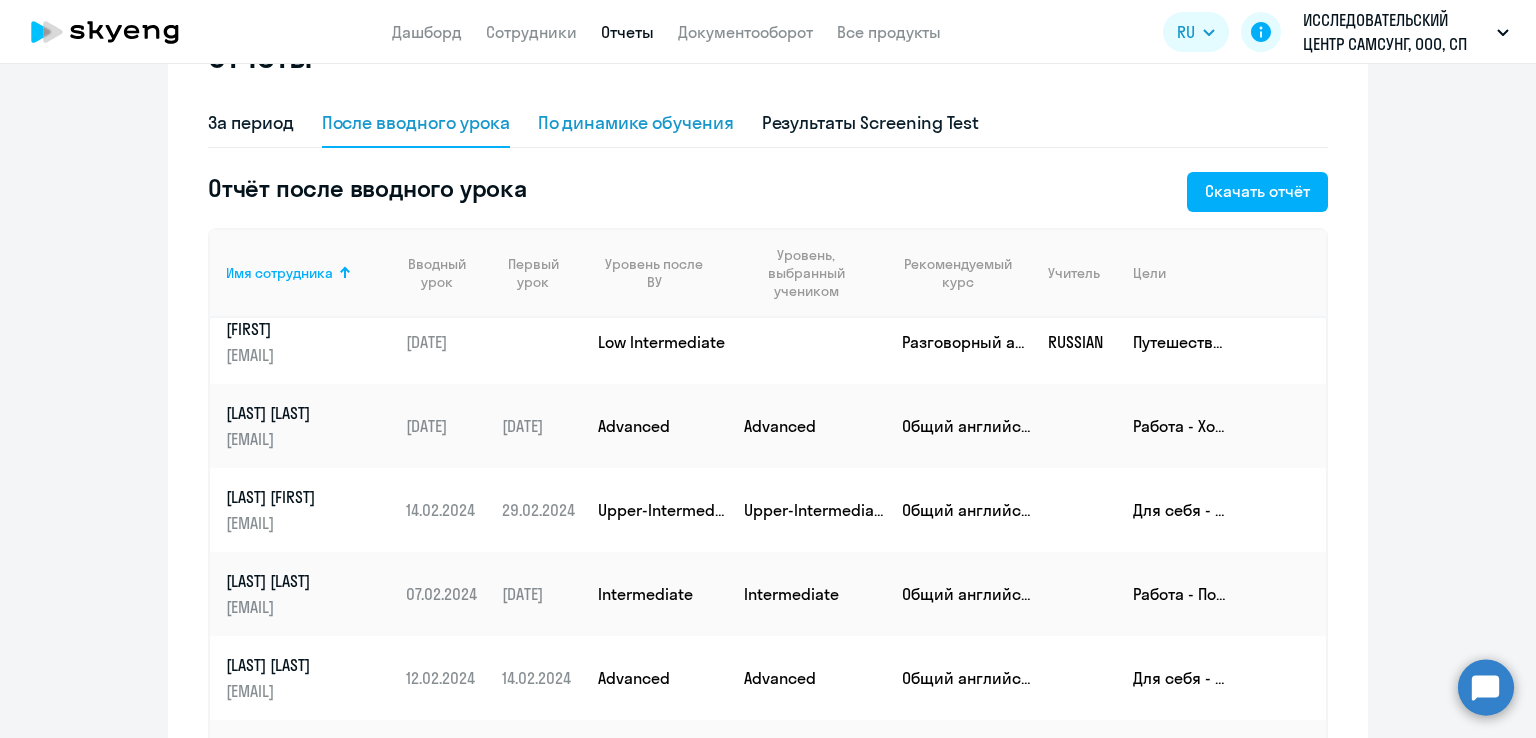 click on "По динамике обучения" 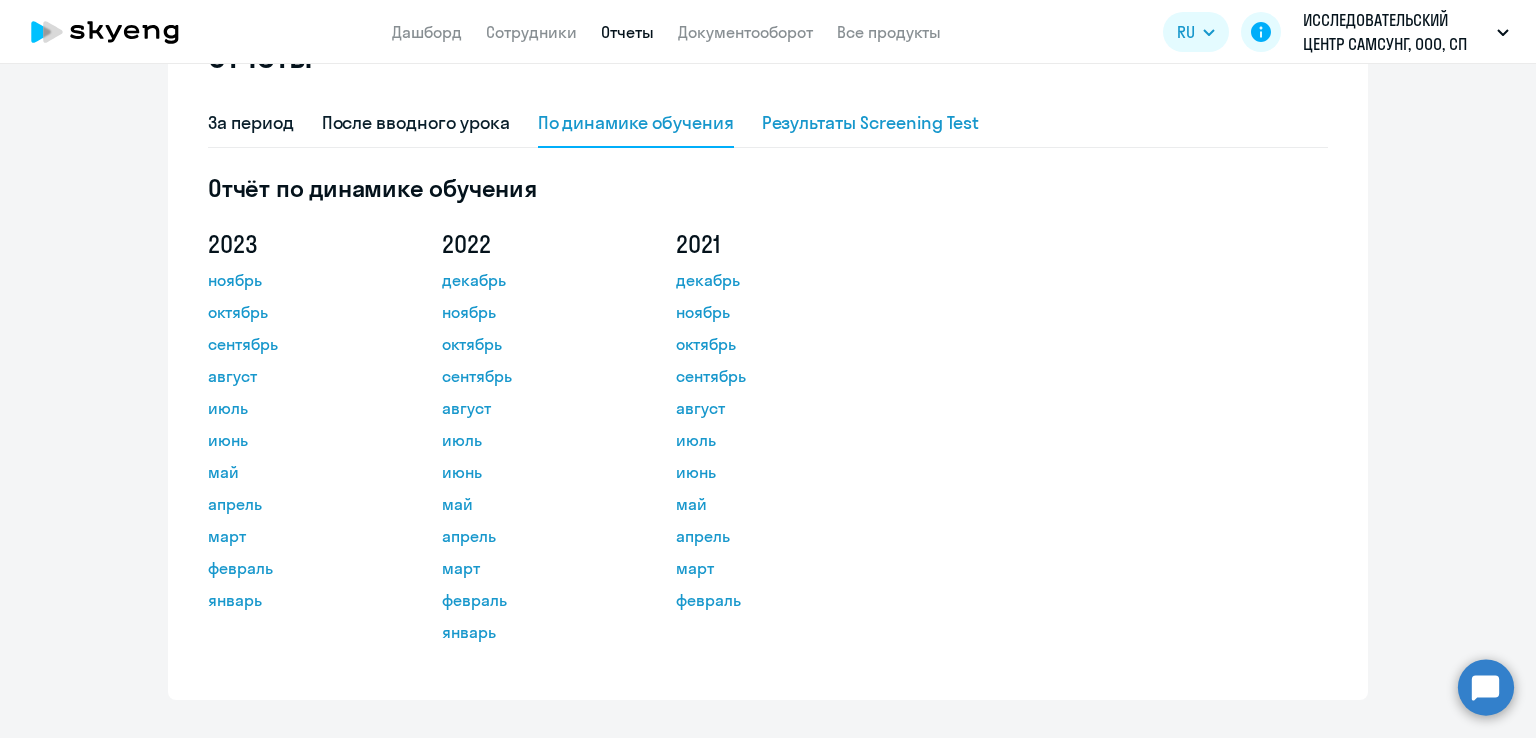 click on "Результаты Screening Test" 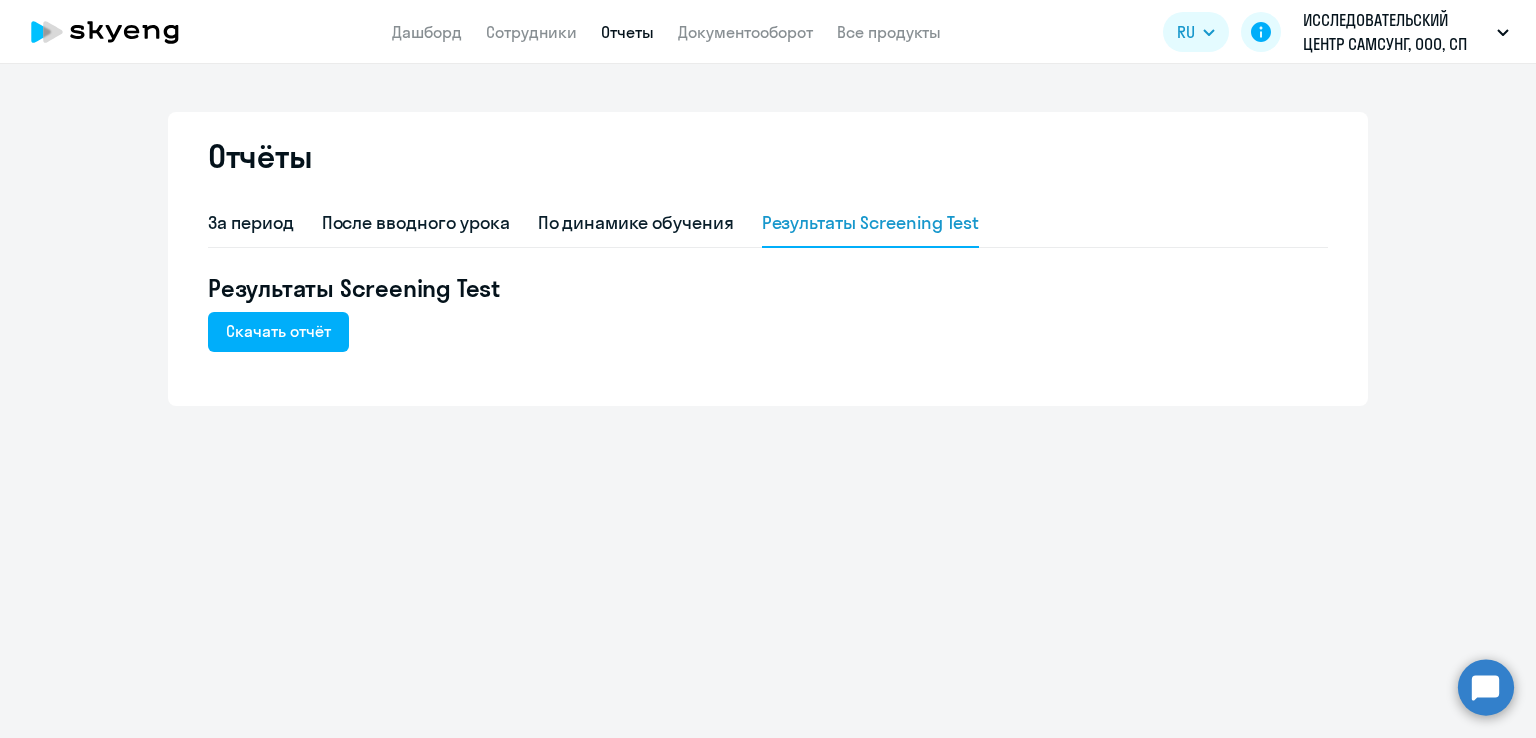 scroll, scrollTop: 0, scrollLeft: 0, axis: both 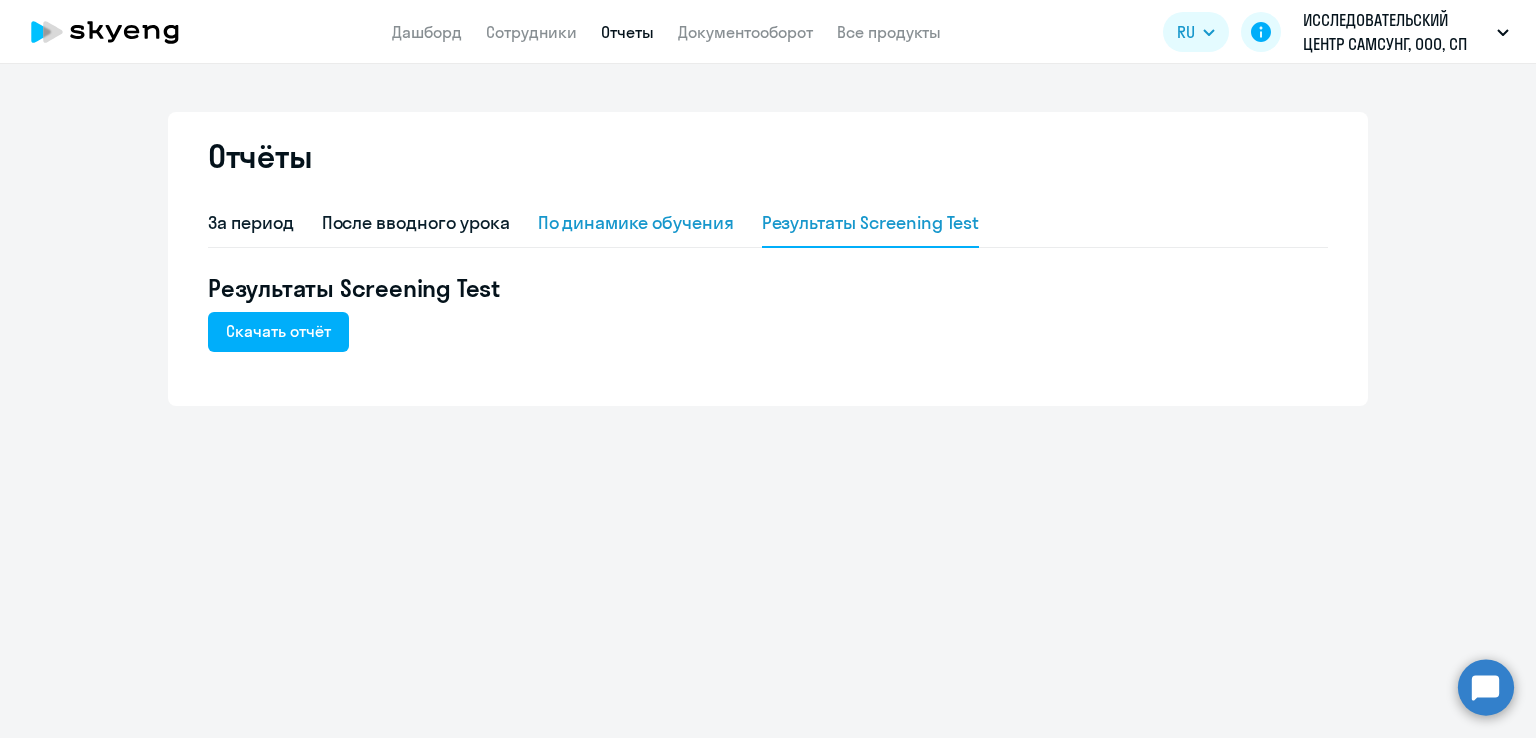 click on "По динамике обучения" 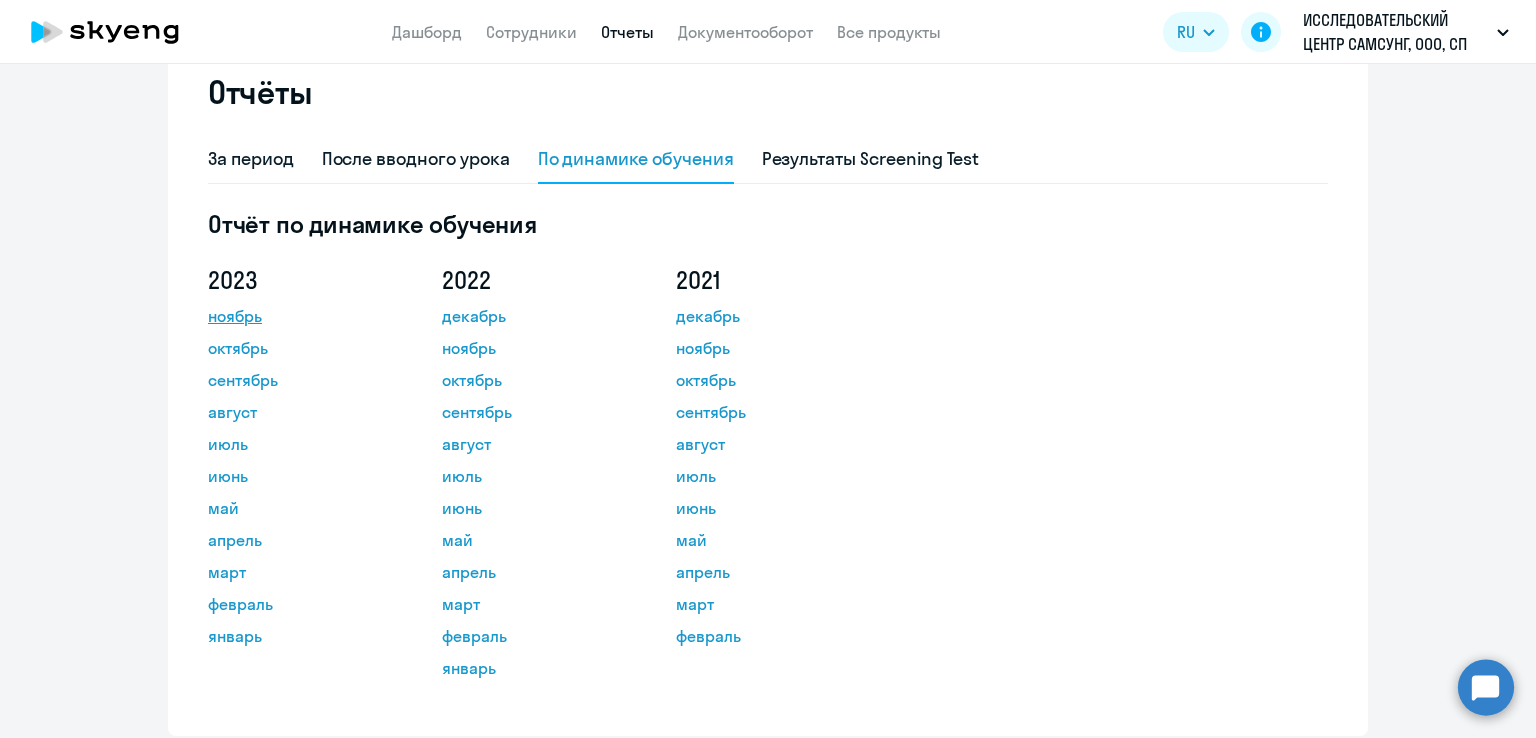 scroll, scrollTop: 100, scrollLeft: 0, axis: vertical 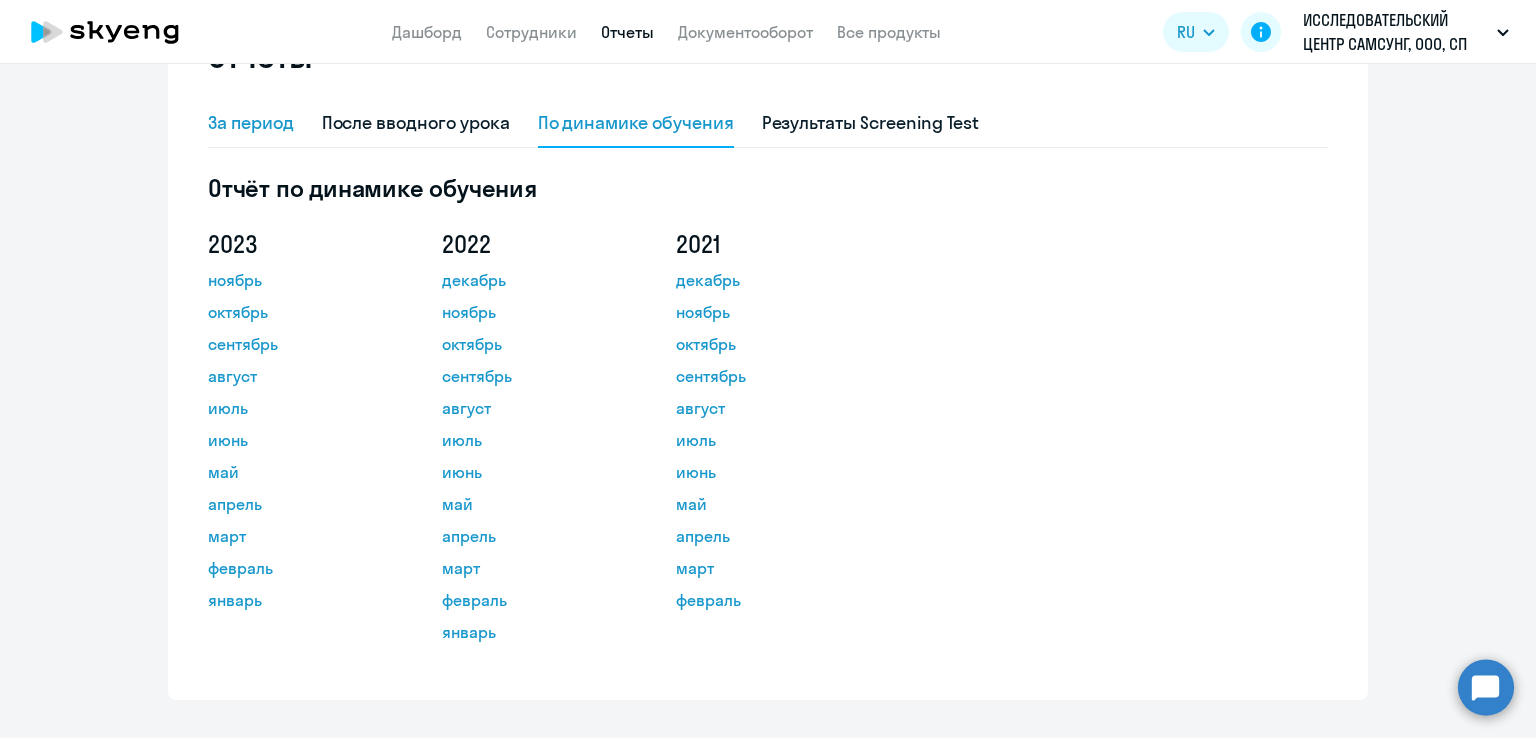 click on "За период" 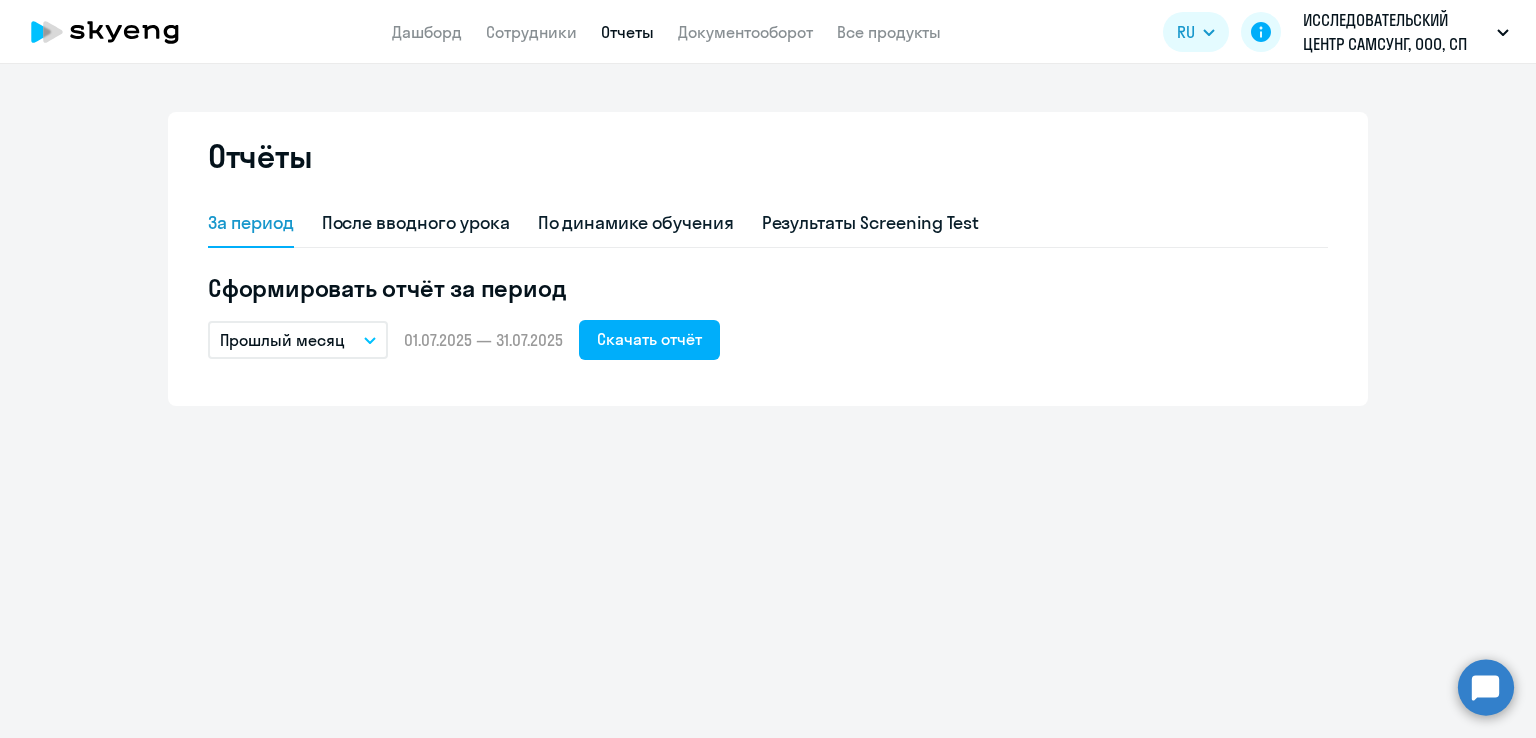 scroll, scrollTop: 0, scrollLeft: 0, axis: both 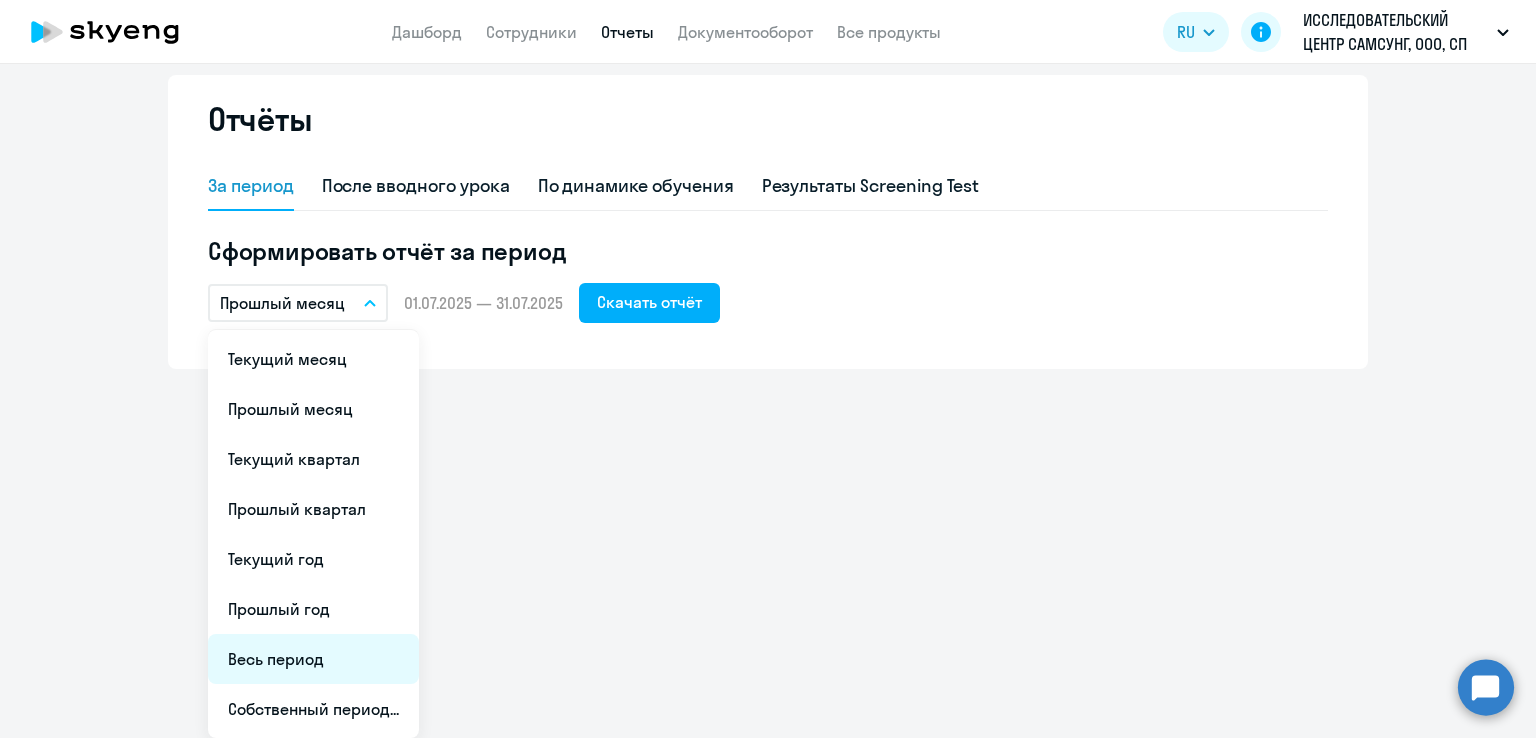 click on "Весь период" at bounding box center (313, 659) 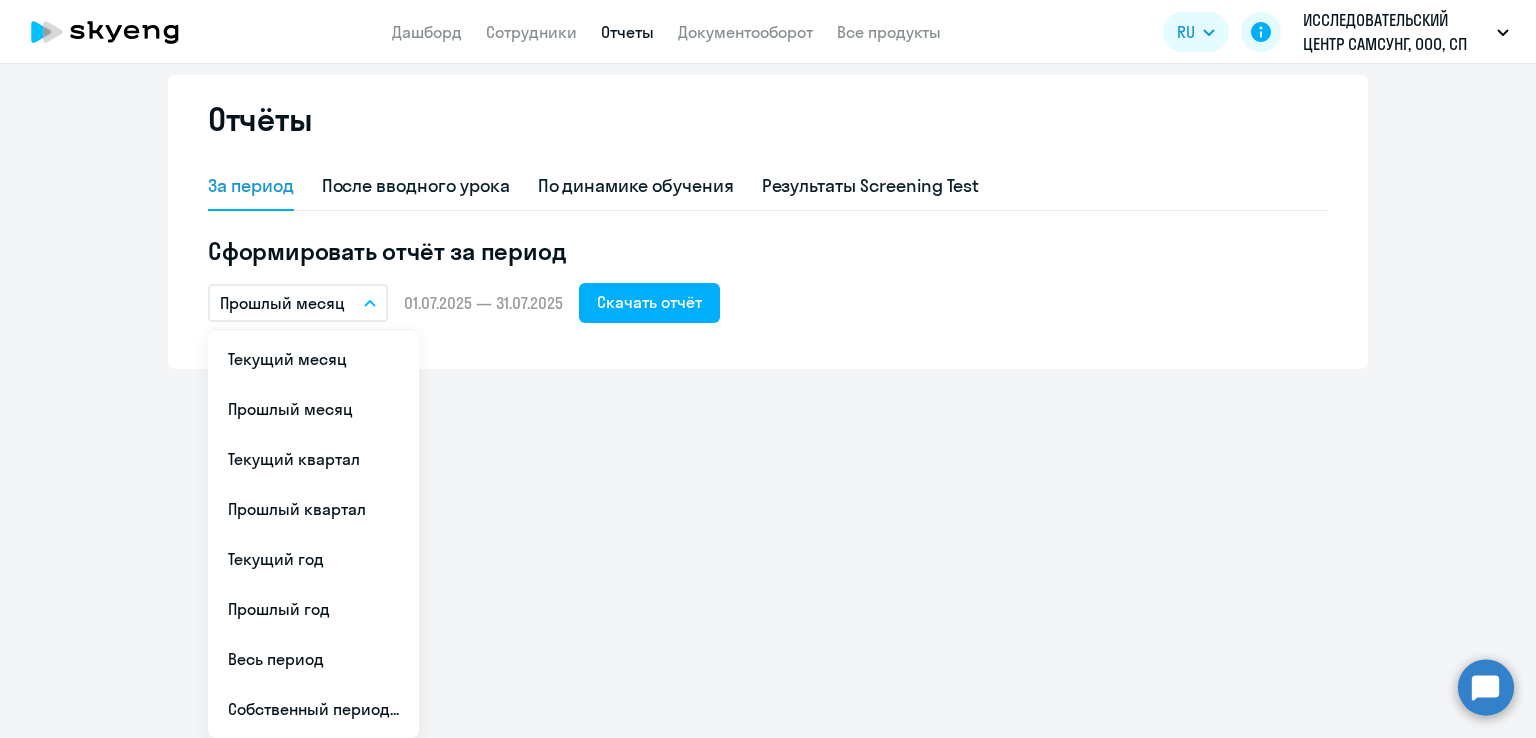 scroll, scrollTop: 0, scrollLeft: 0, axis: both 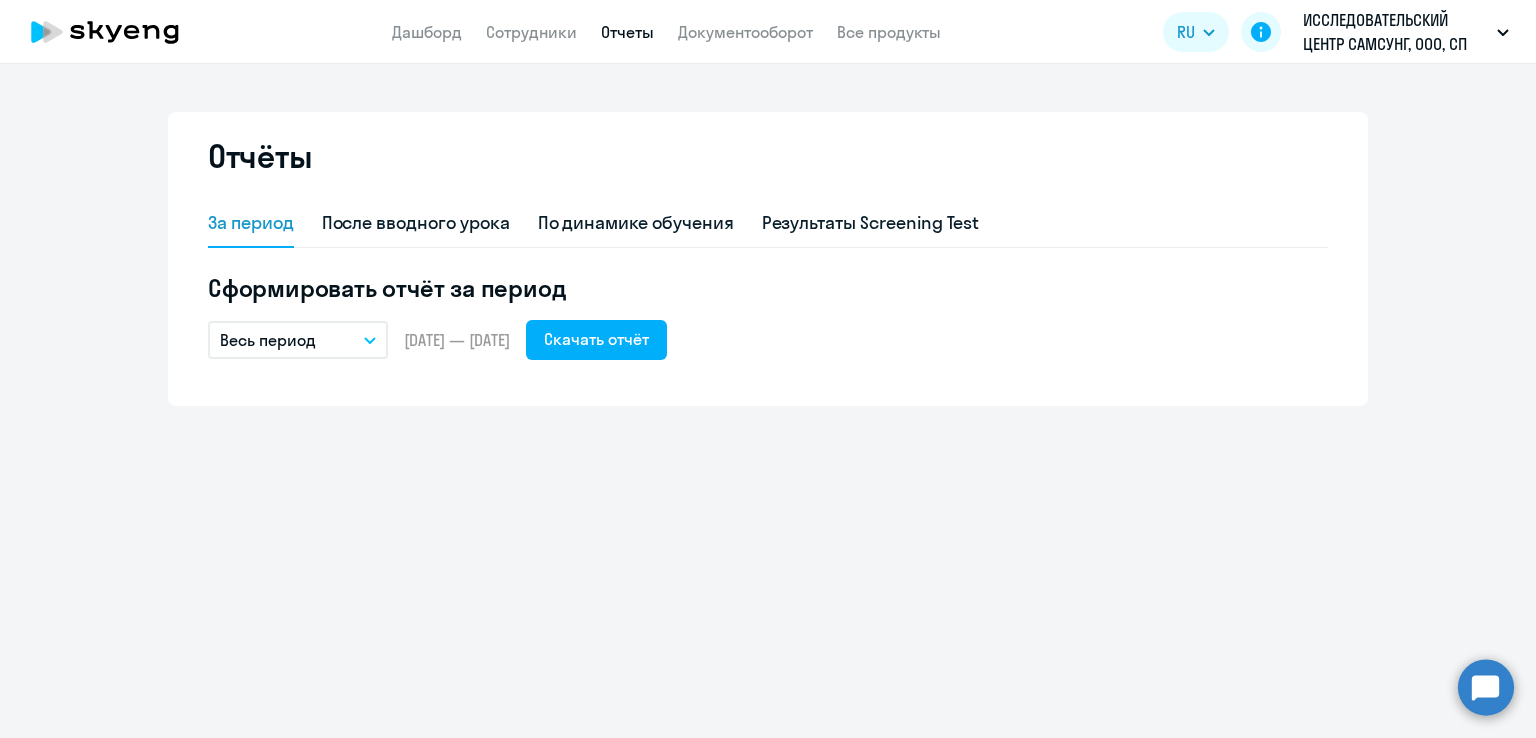 click on "За период После вводного урока По динамике обучения Результаты Screening Test Сформировать отчёт за период  Весь период
Текущий месяц   Прошлый месяц   Текущий квартал   Прошлый квартал   Текущий год   Прошлый год   Весь период   Собственный период...  –  [DATE] — [DATE]   Скачать отчёт" 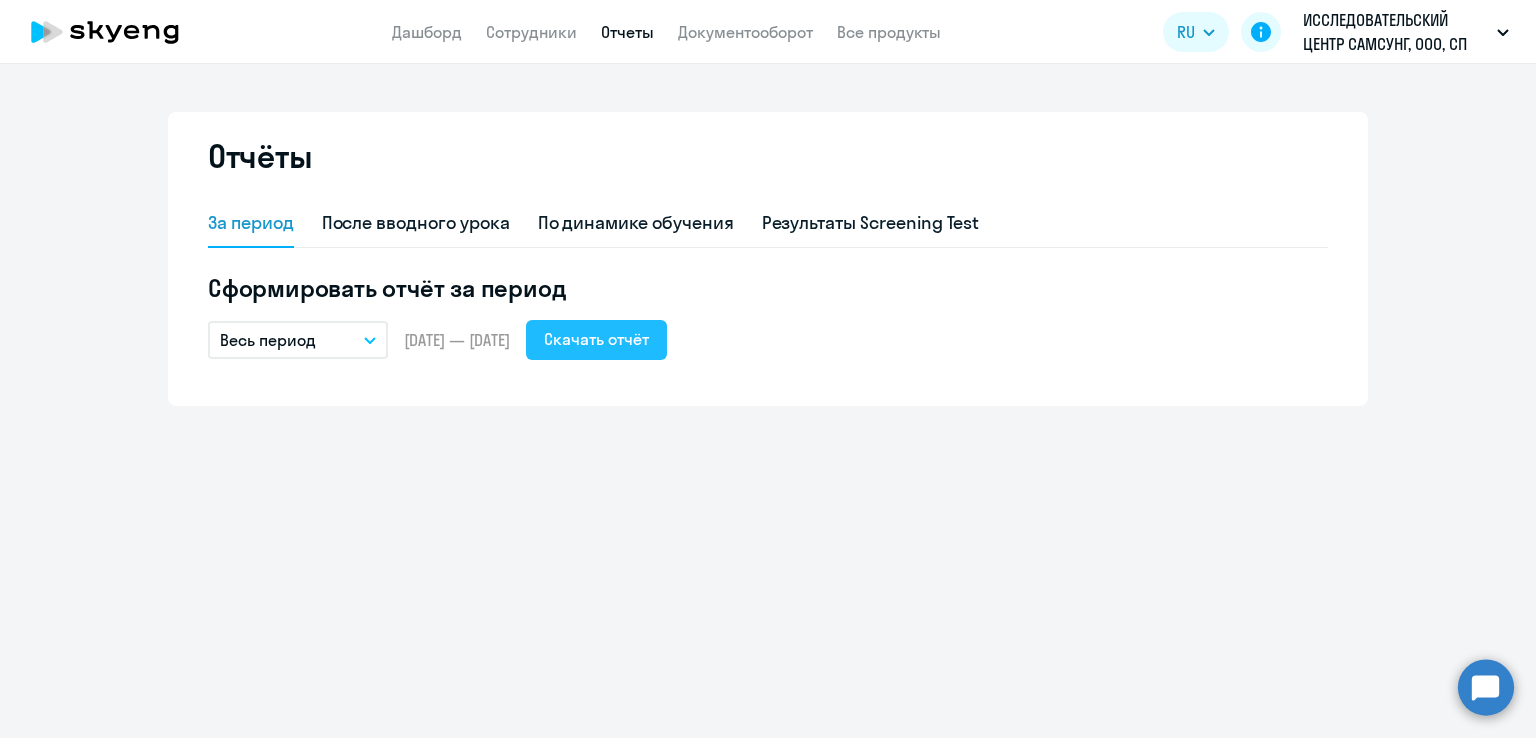 click on "Скачать отчёт" 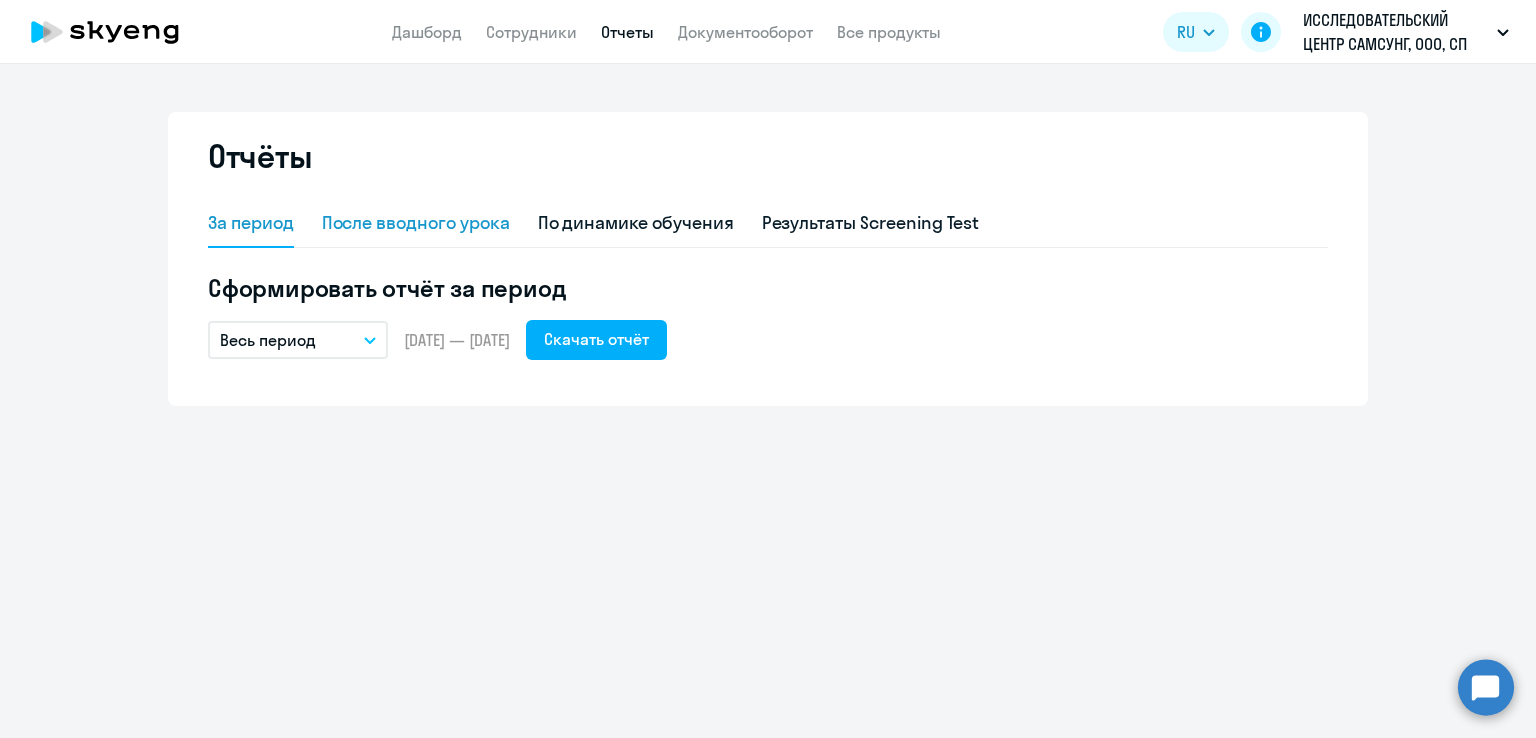 click on "После вводного урока" 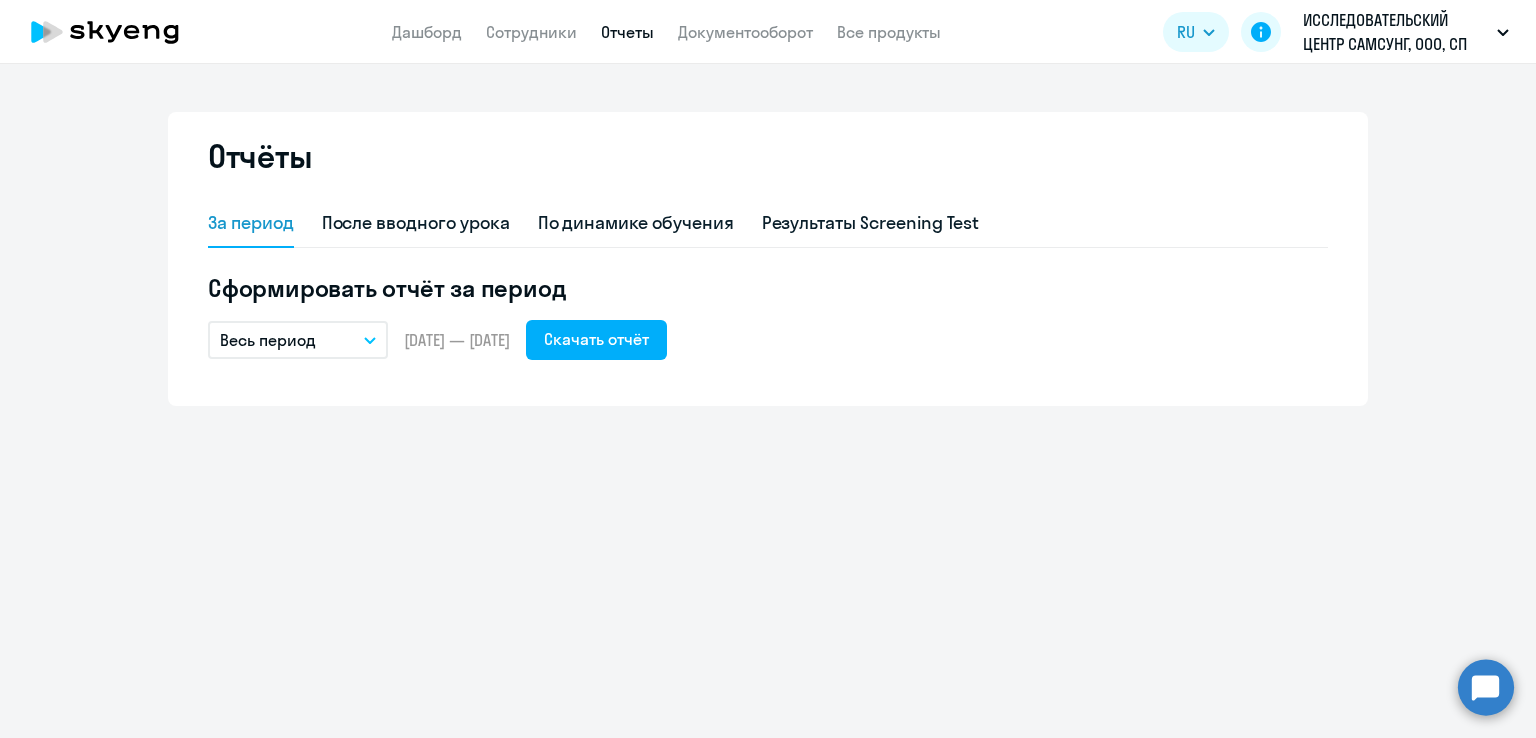 select on "10" 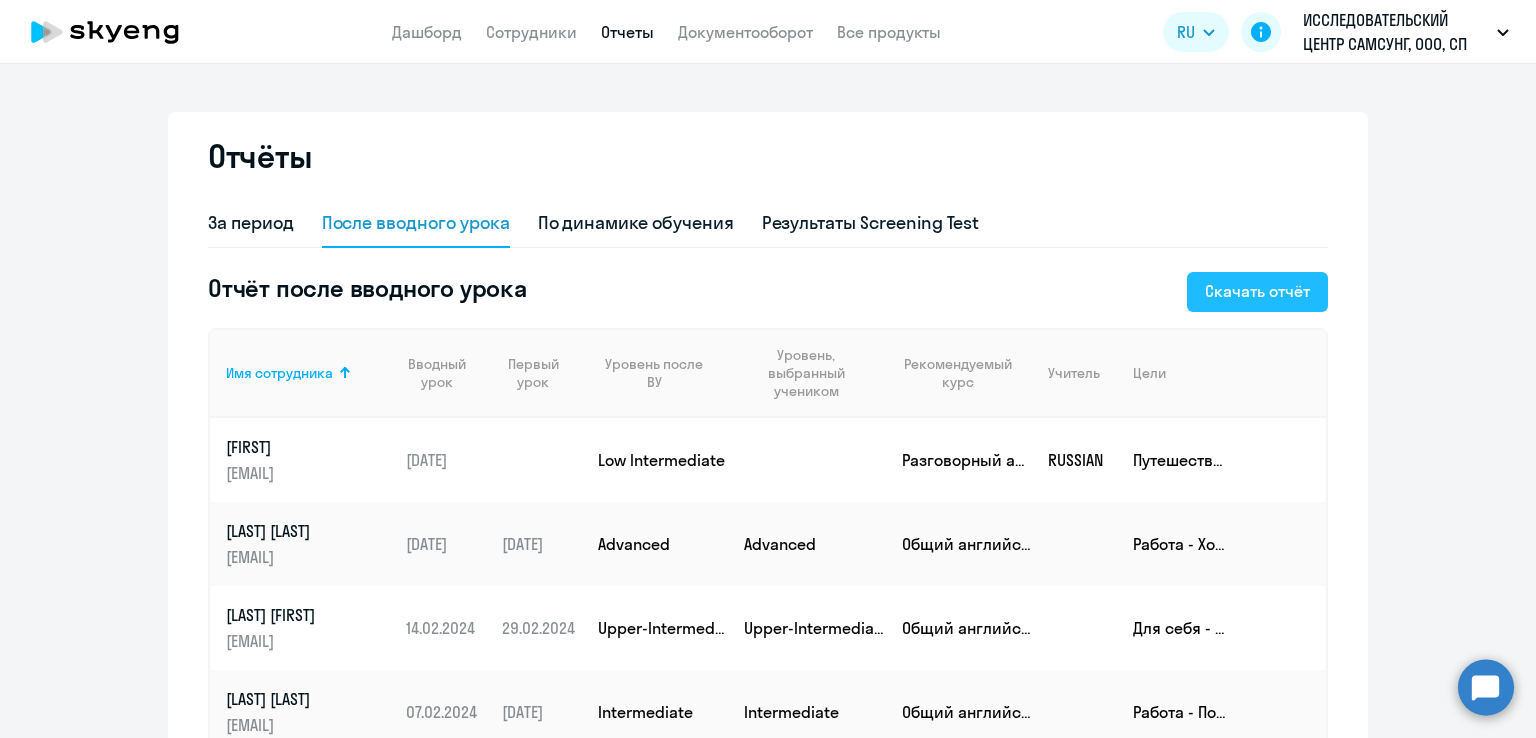click on "Скачать отчёт" 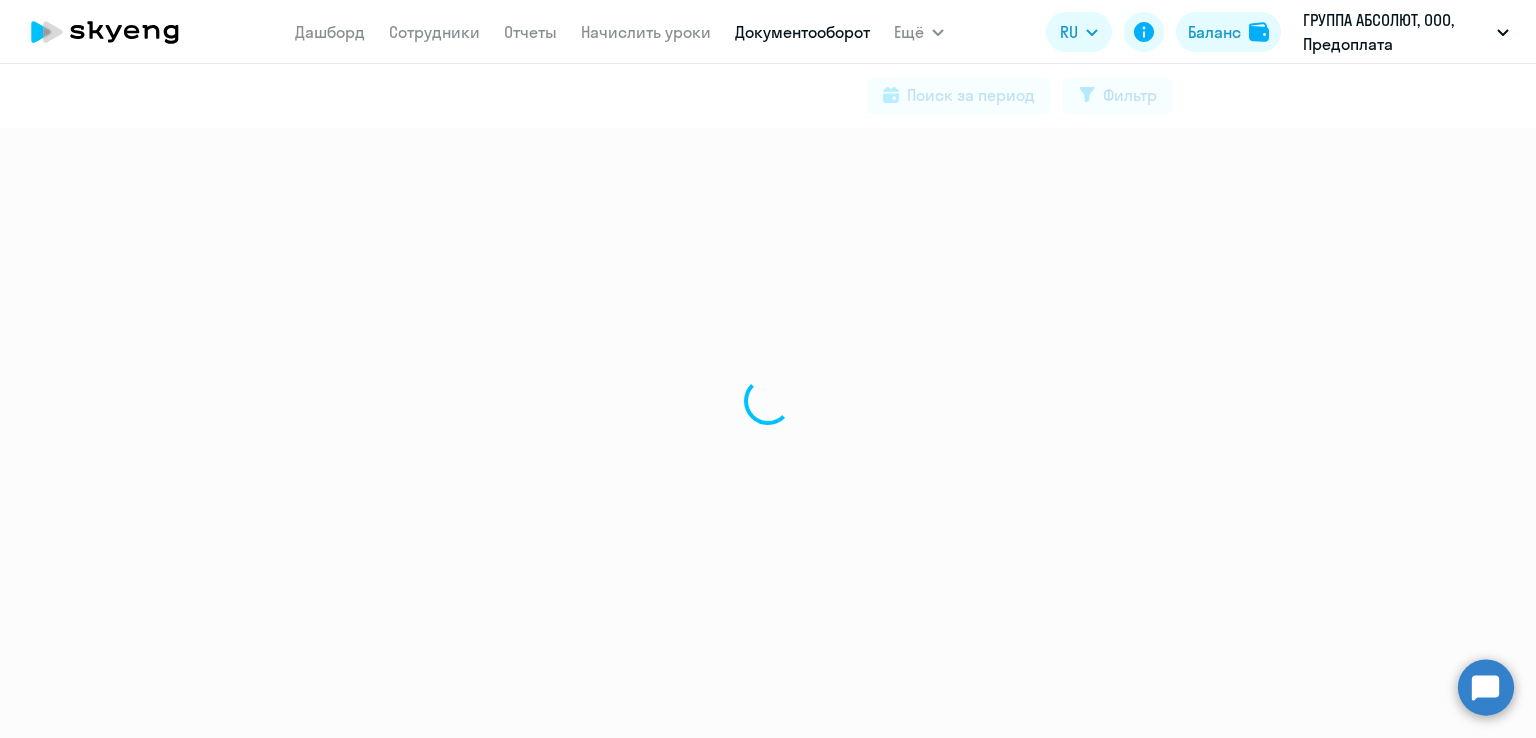 scroll, scrollTop: 0, scrollLeft: 0, axis: both 